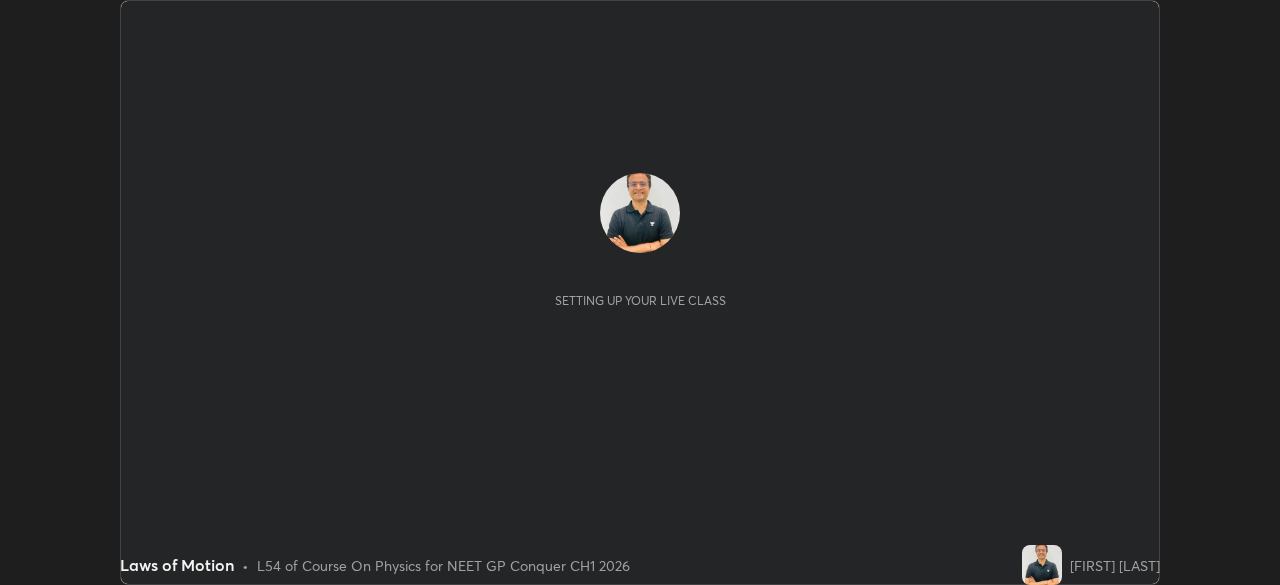 scroll, scrollTop: 0, scrollLeft: 0, axis: both 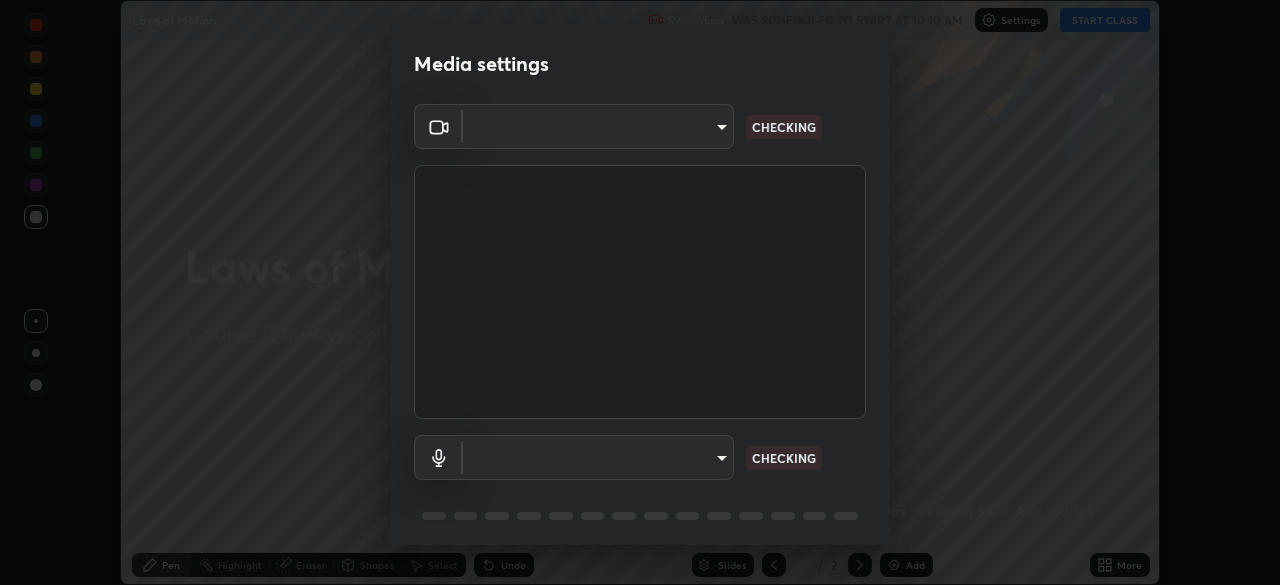 type on "8ba57ba392a6d77700fca5ad0914a887343323b49ef99d11197e5626948f7ea5" 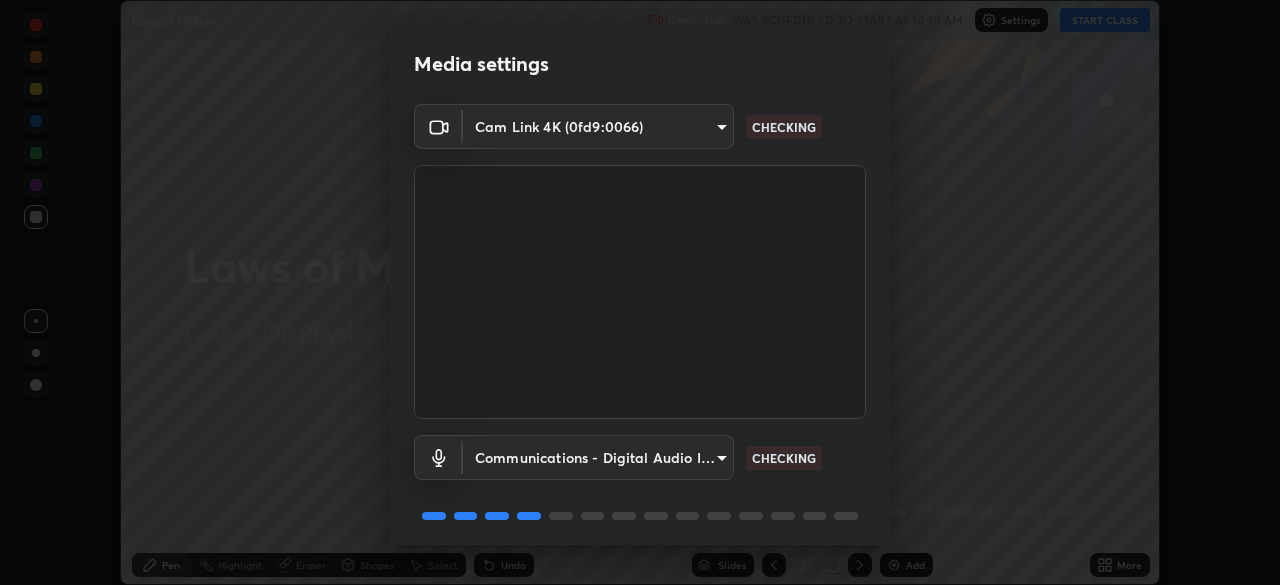 scroll, scrollTop: 71, scrollLeft: 0, axis: vertical 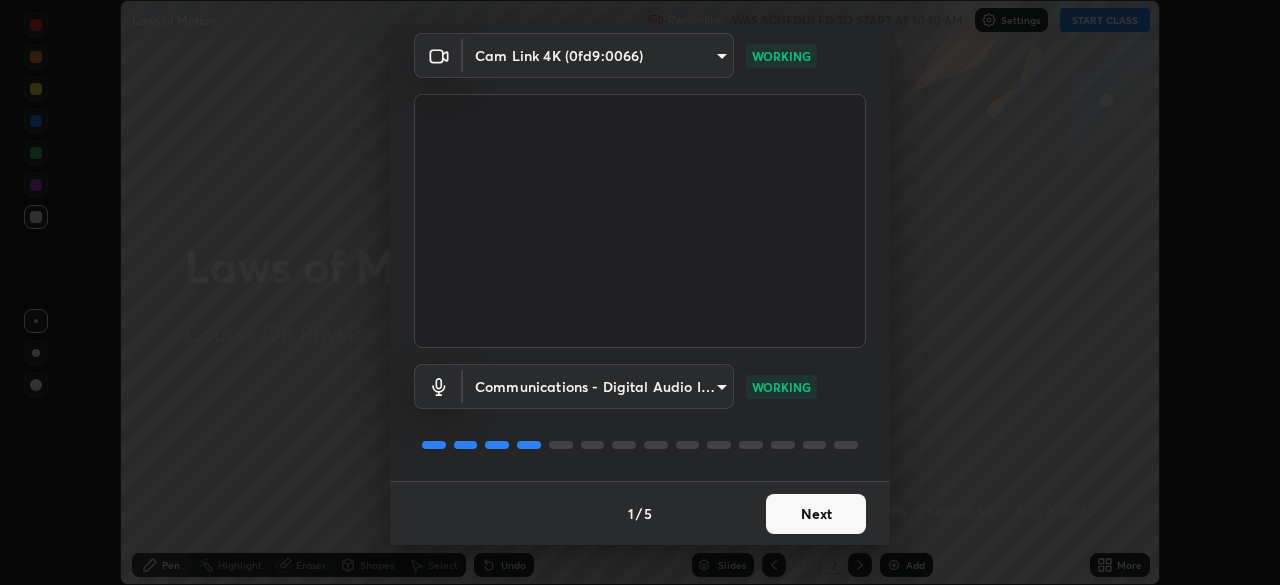 click on "Next" at bounding box center [816, 514] 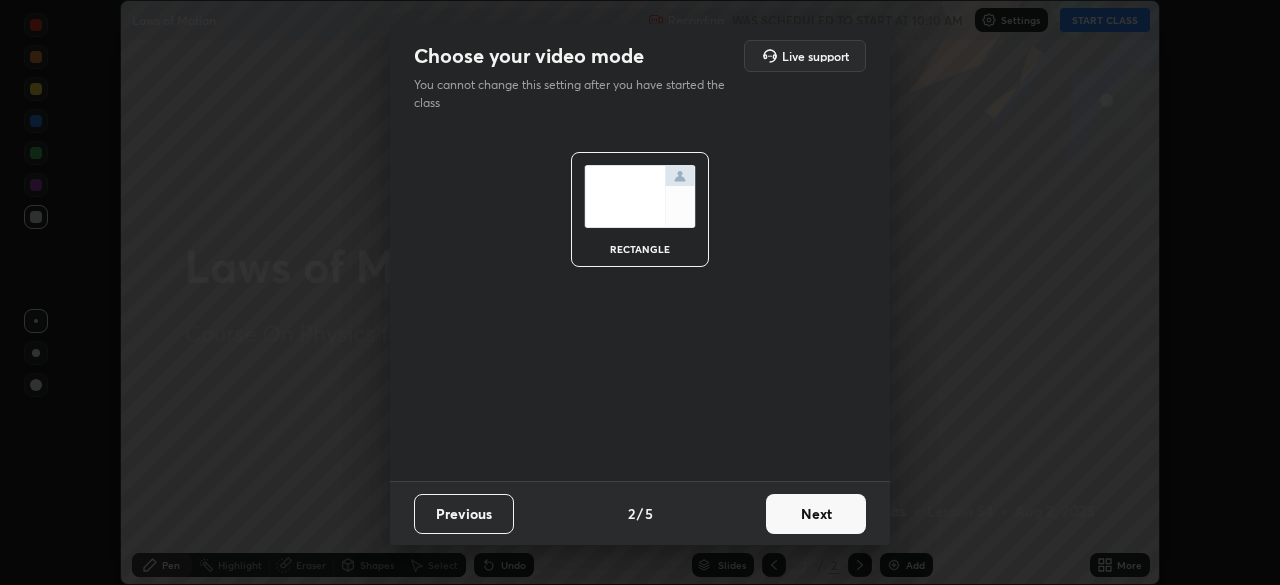 scroll, scrollTop: 0, scrollLeft: 0, axis: both 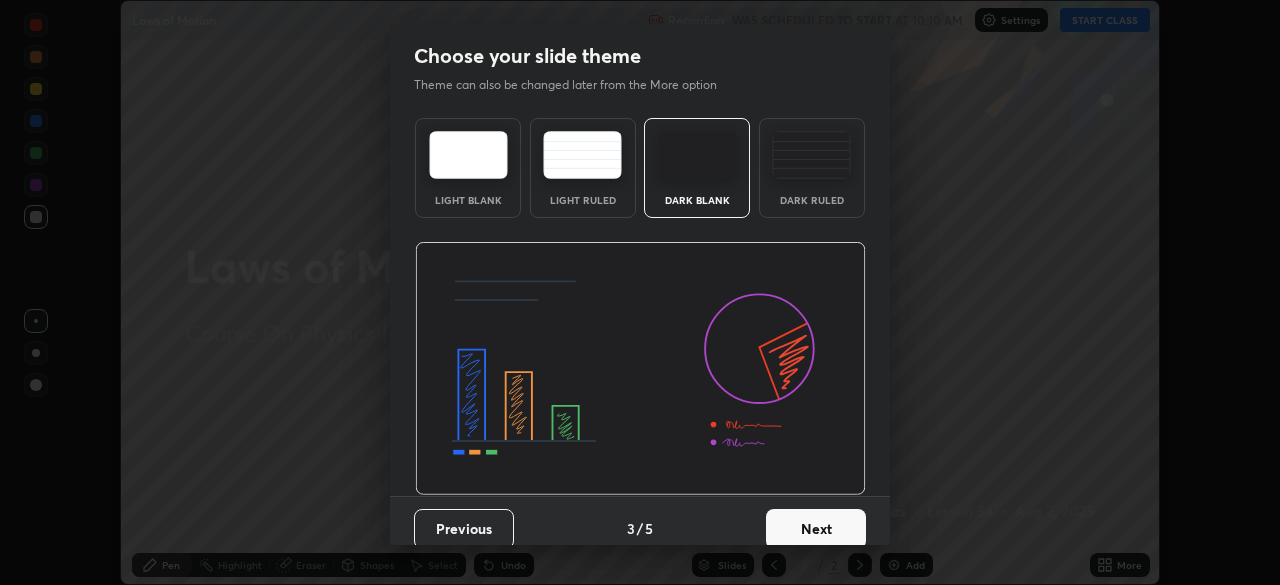 click on "Next" at bounding box center (816, 529) 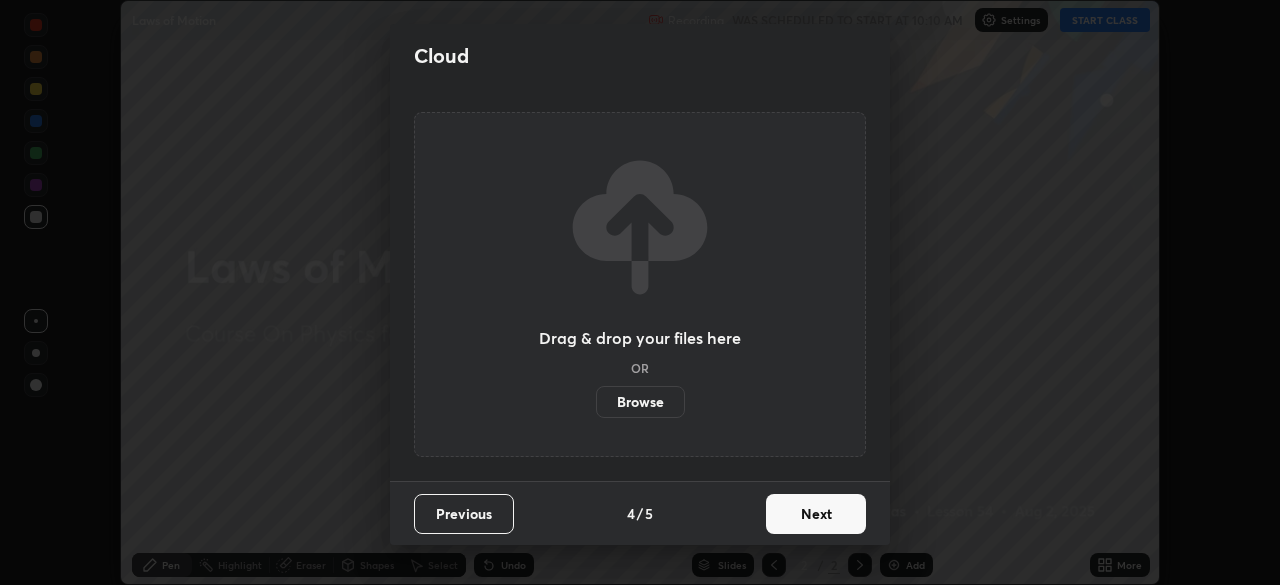 click on "Next" at bounding box center [816, 514] 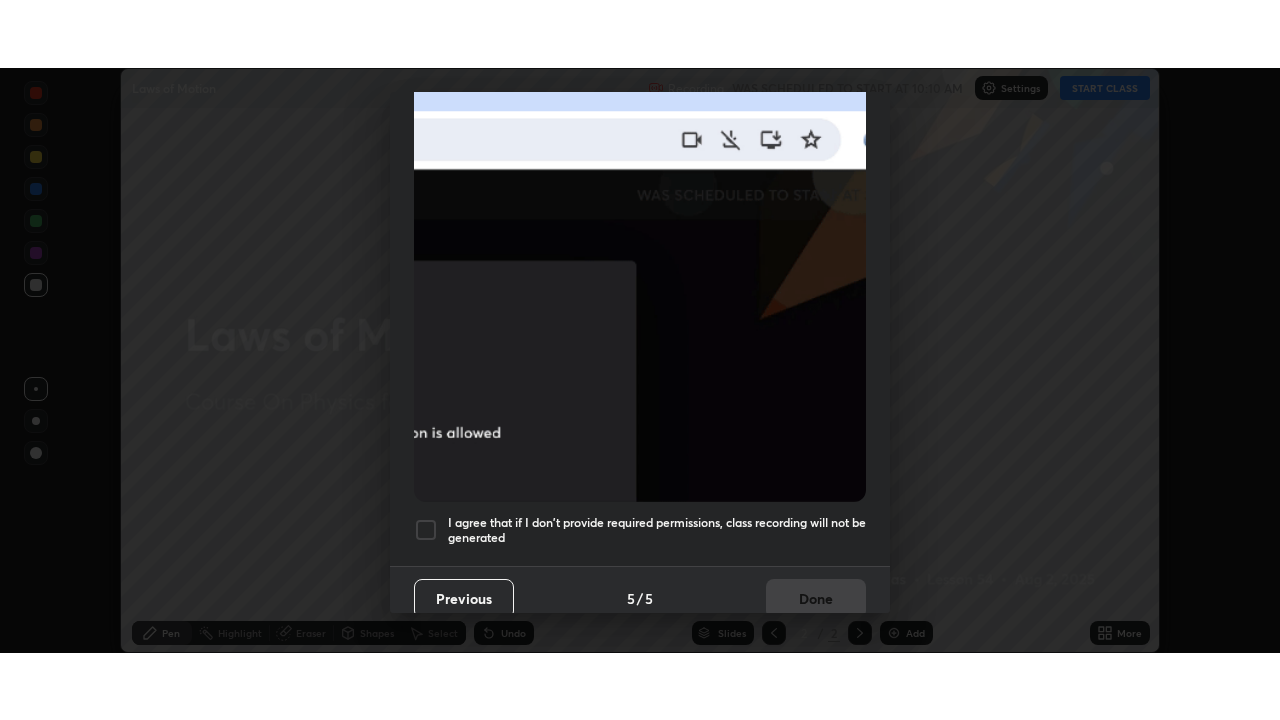 scroll, scrollTop: 479, scrollLeft: 0, axis: vertical 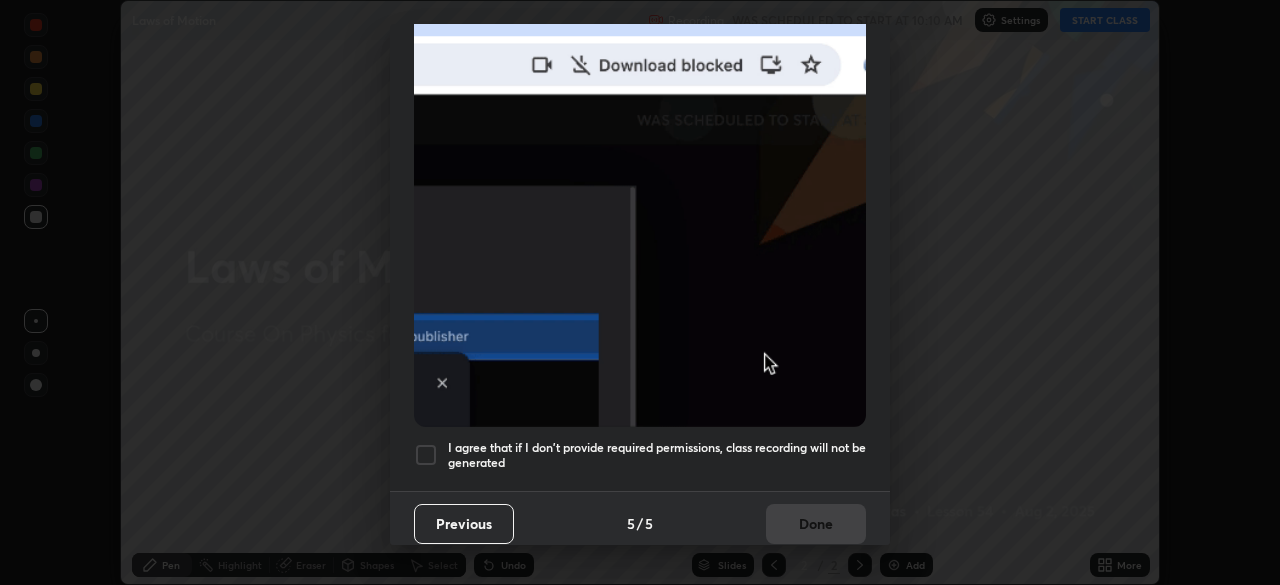 click at bounding box center (426, 455) 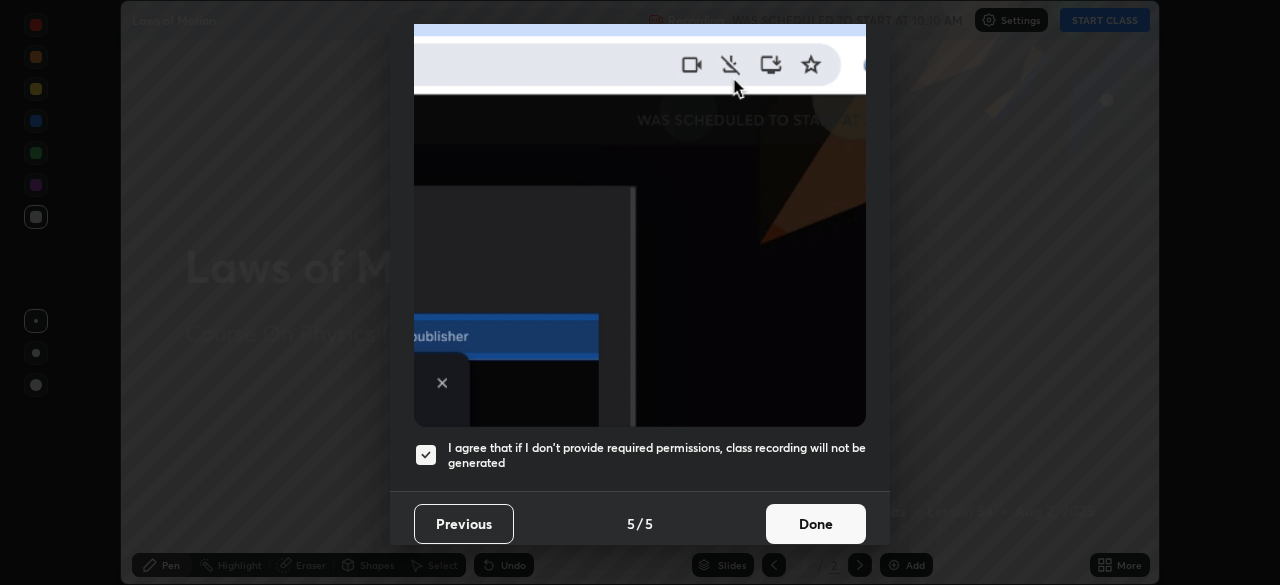 click on "Done" at bounding box center (816, 524) 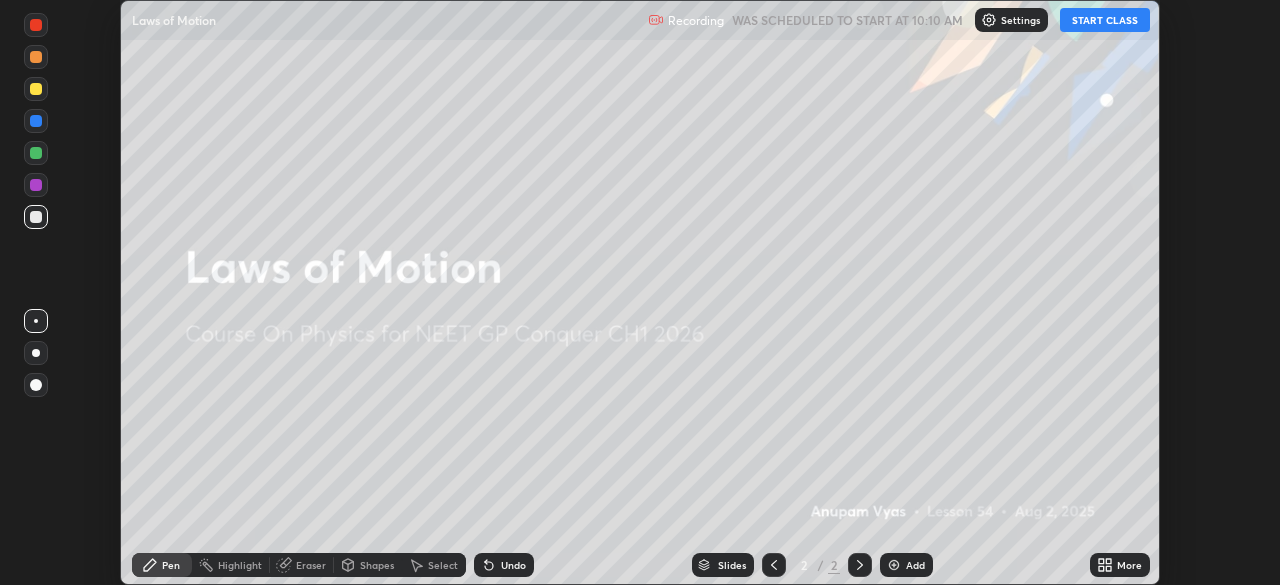 click on "START CLASS" at bounding box center (1105, 20) 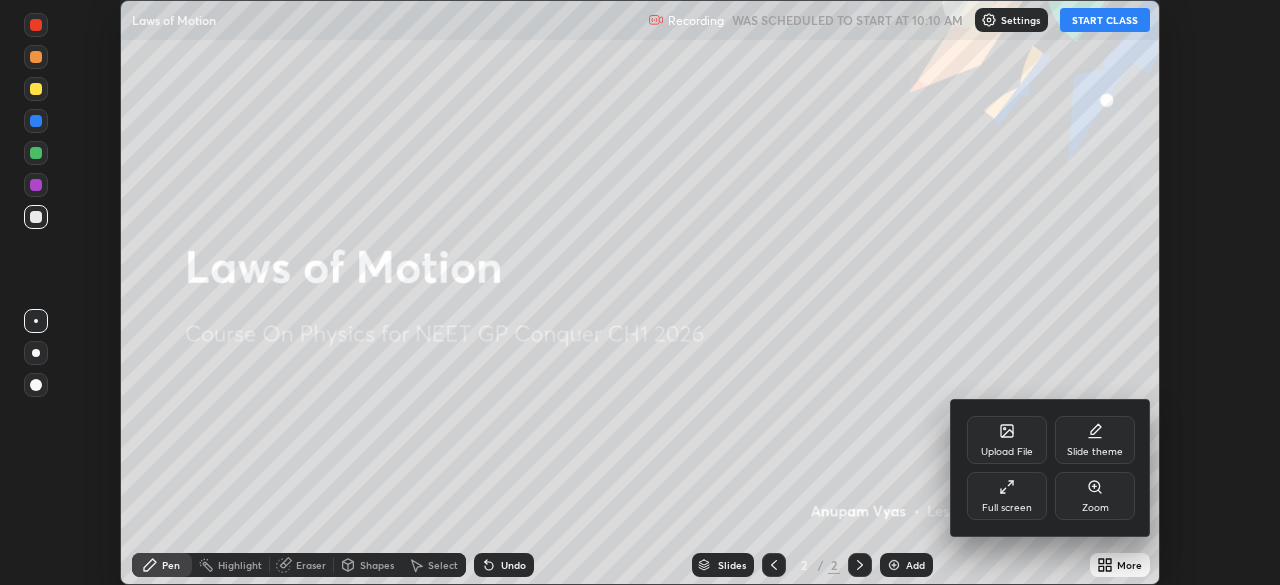 click on "Full screen" at bounding box center [1007, 508] 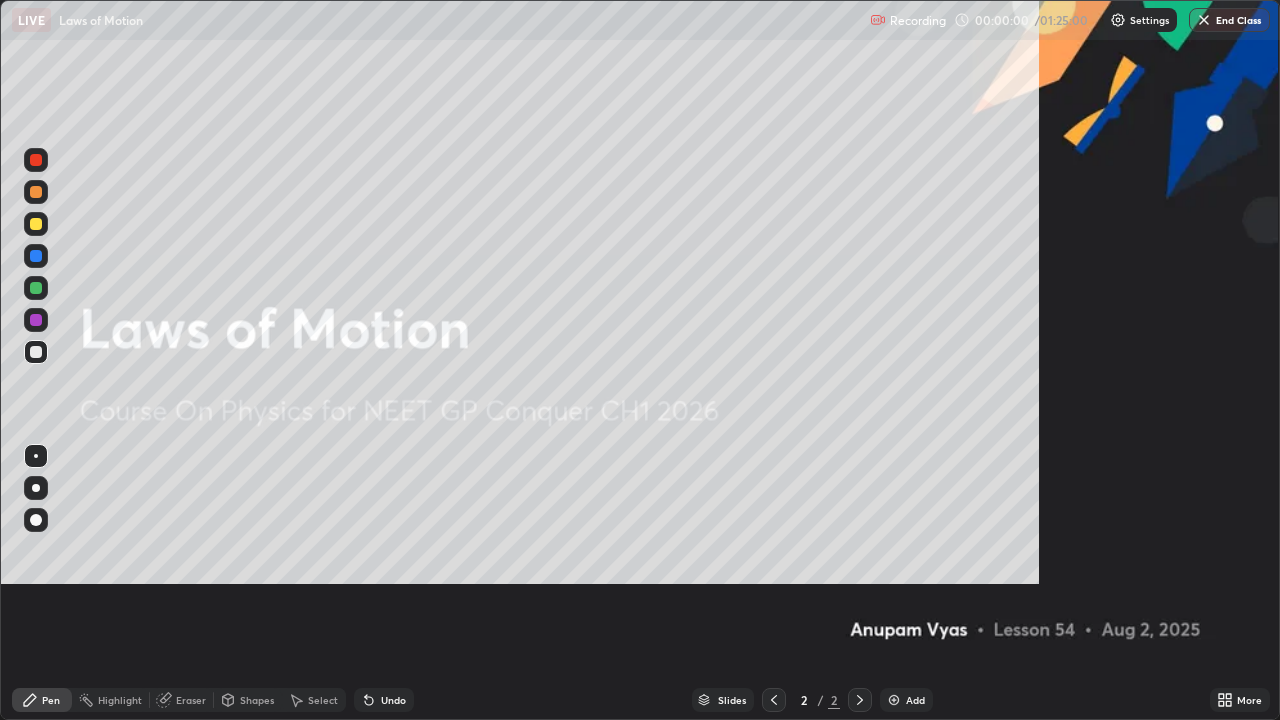 scroll, scrollTop: 99280, scrollLeft: 98720, axis: both 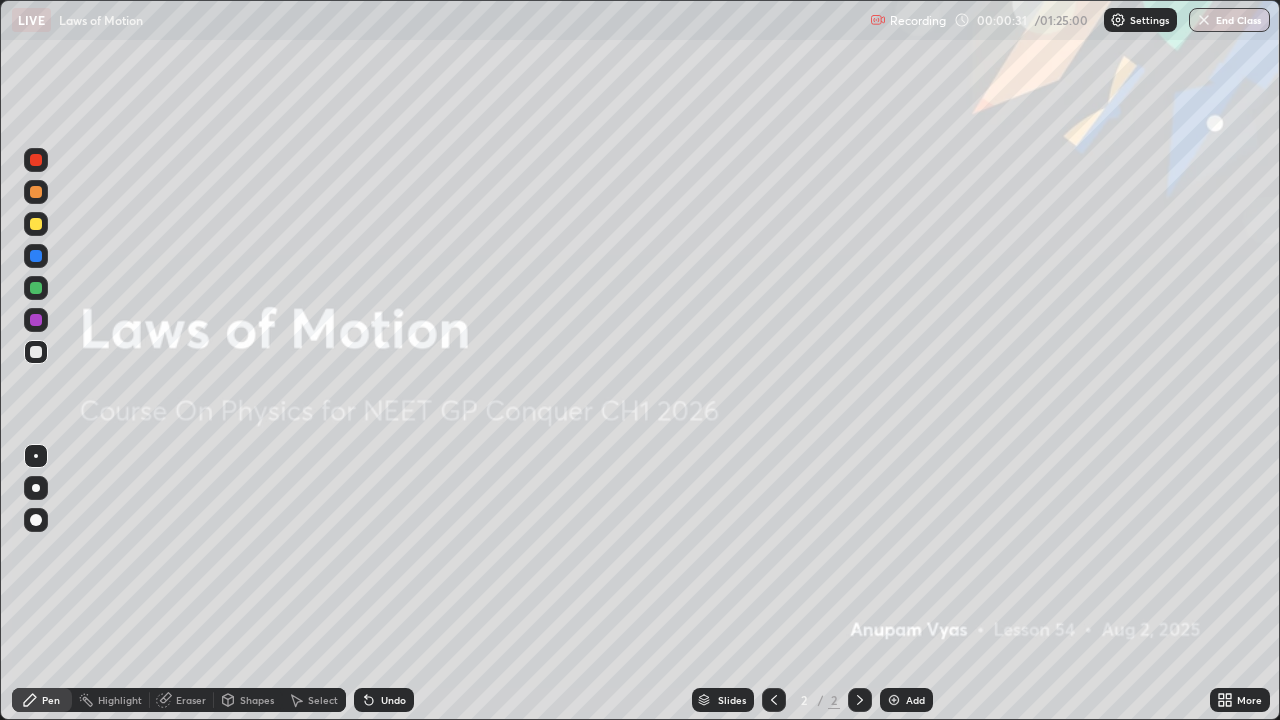 click on "Add" at bounding box center (906, 700) 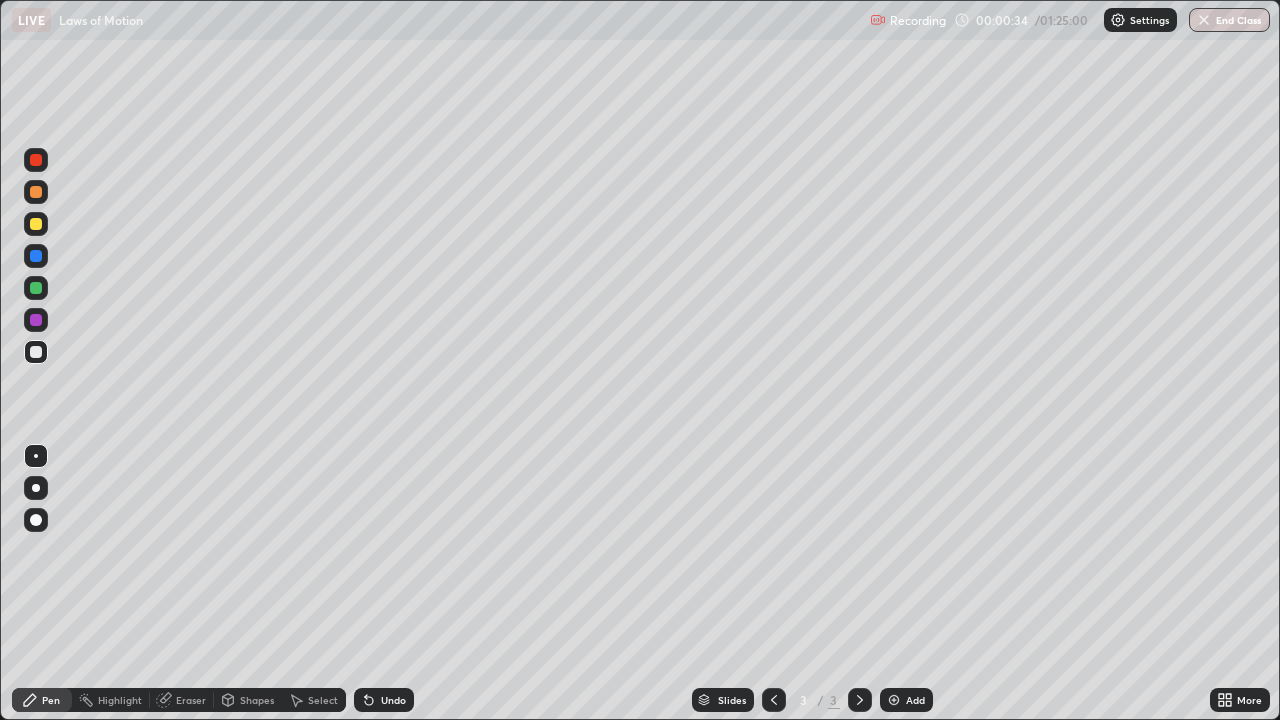click at bounding box center (36, 488) 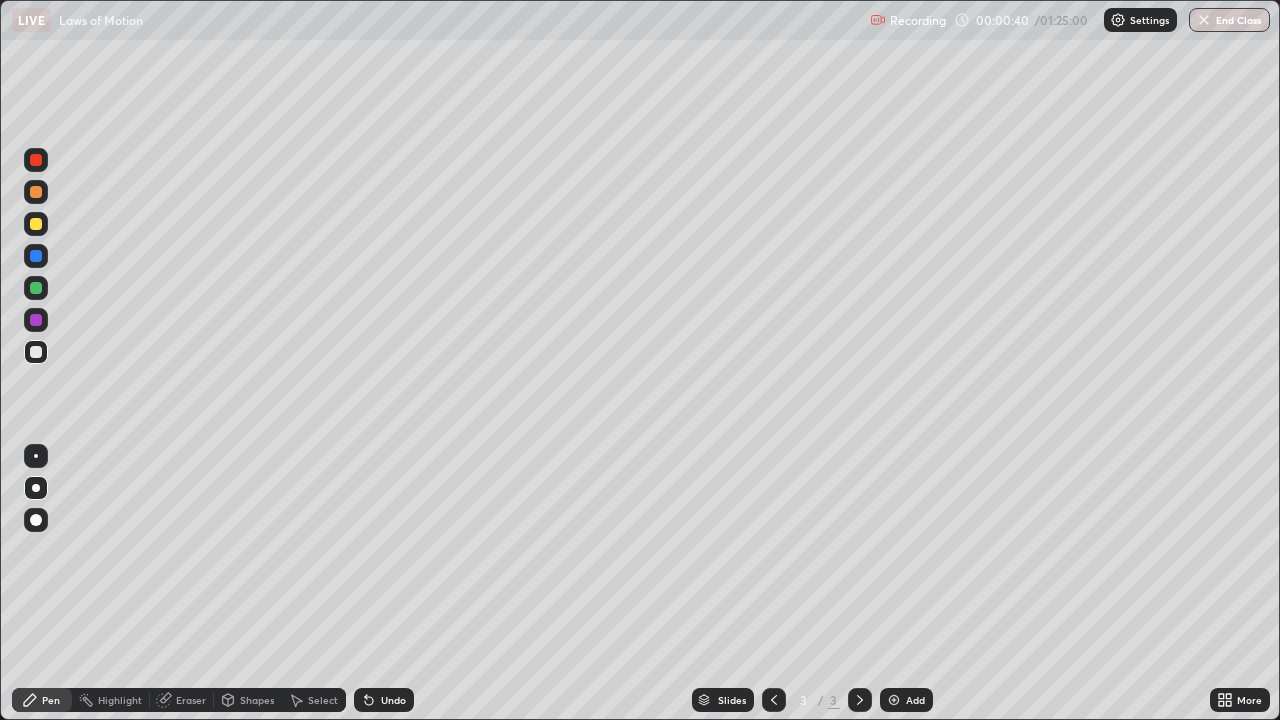 click on "Undo" at bounding box center (393, 700) 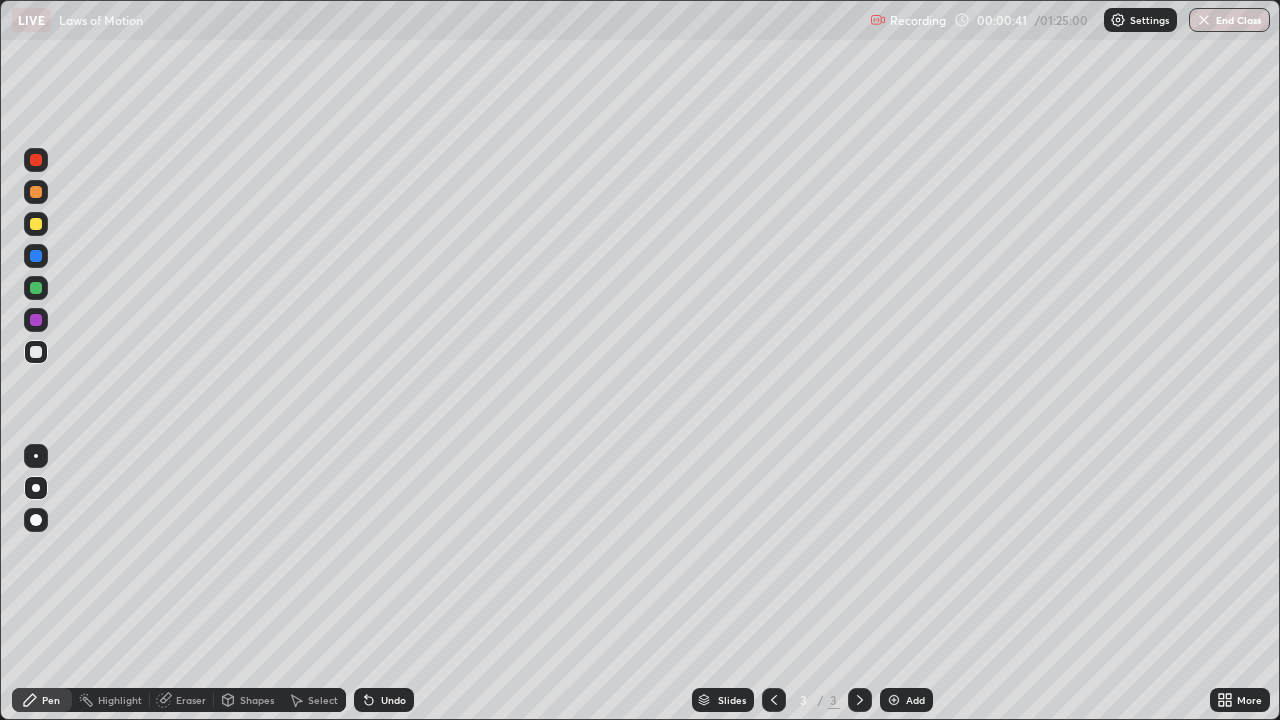 click on "Shapes" at bounding box center (257, 700) 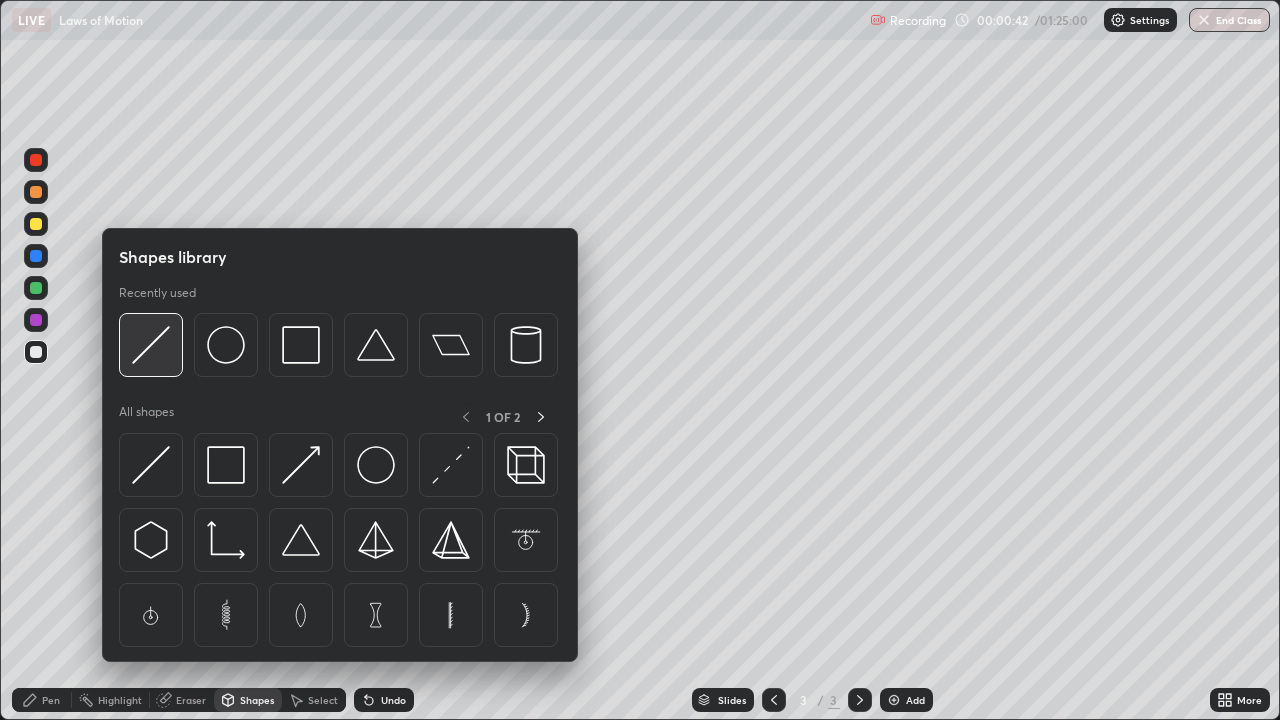 click at bounding box center (151, 345) 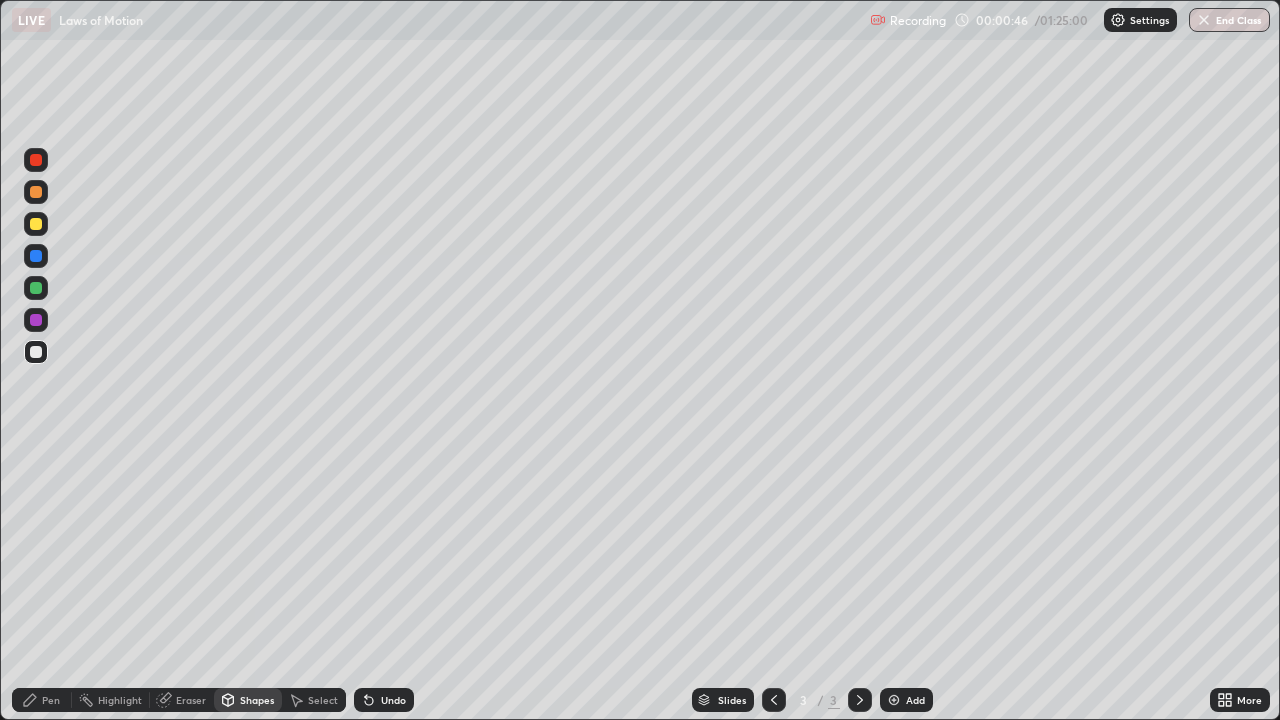 click on "Pen" at bounding box center [51, 700] 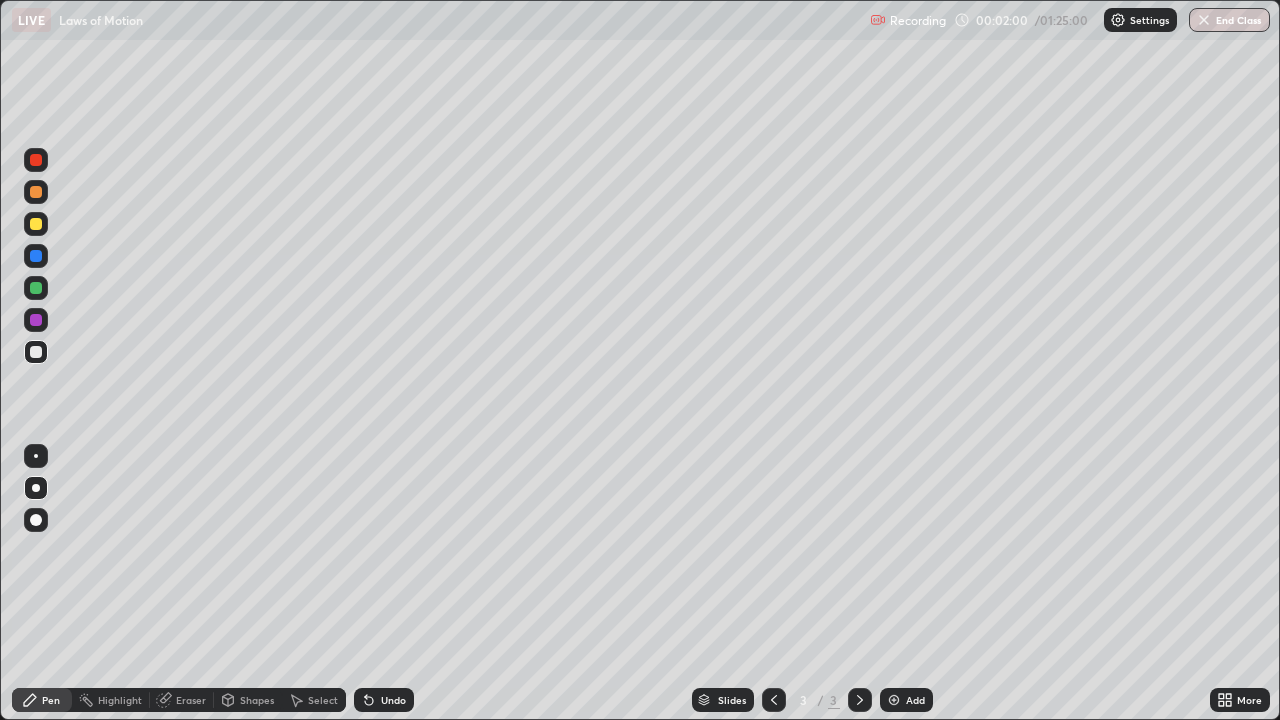 click at bounding box center (36, 288) 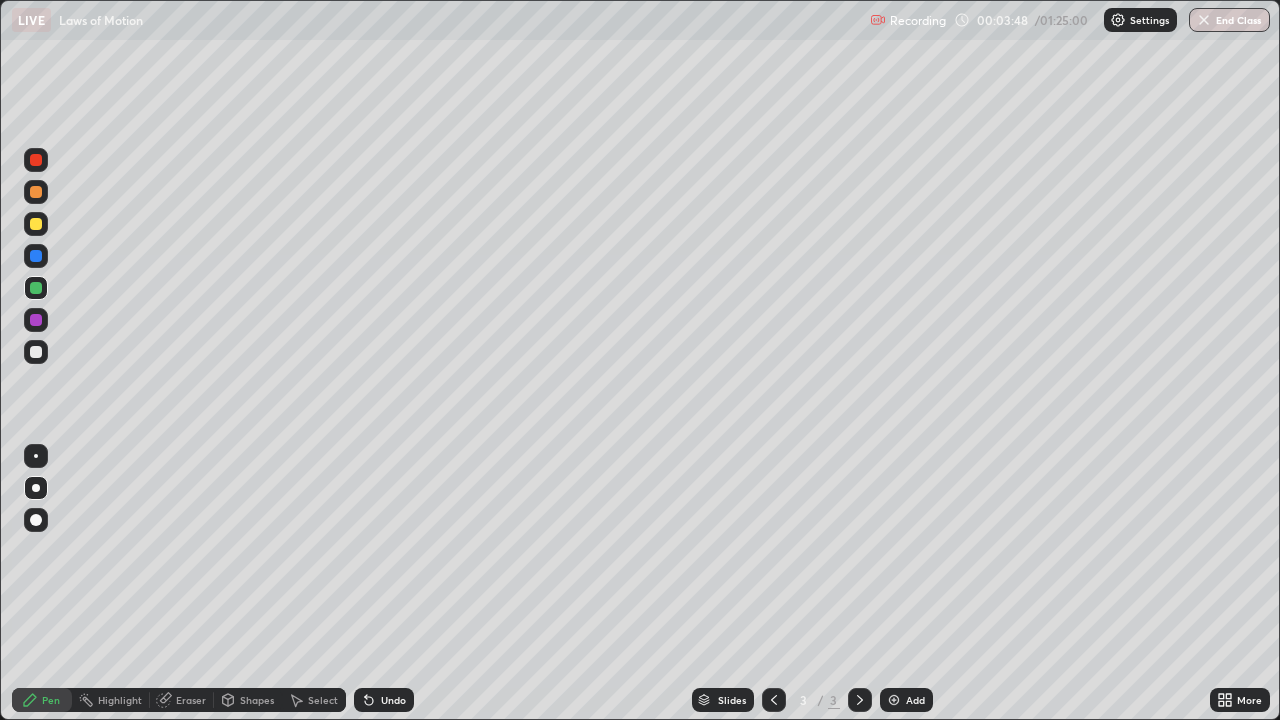 click at bounding box center [36, 352] 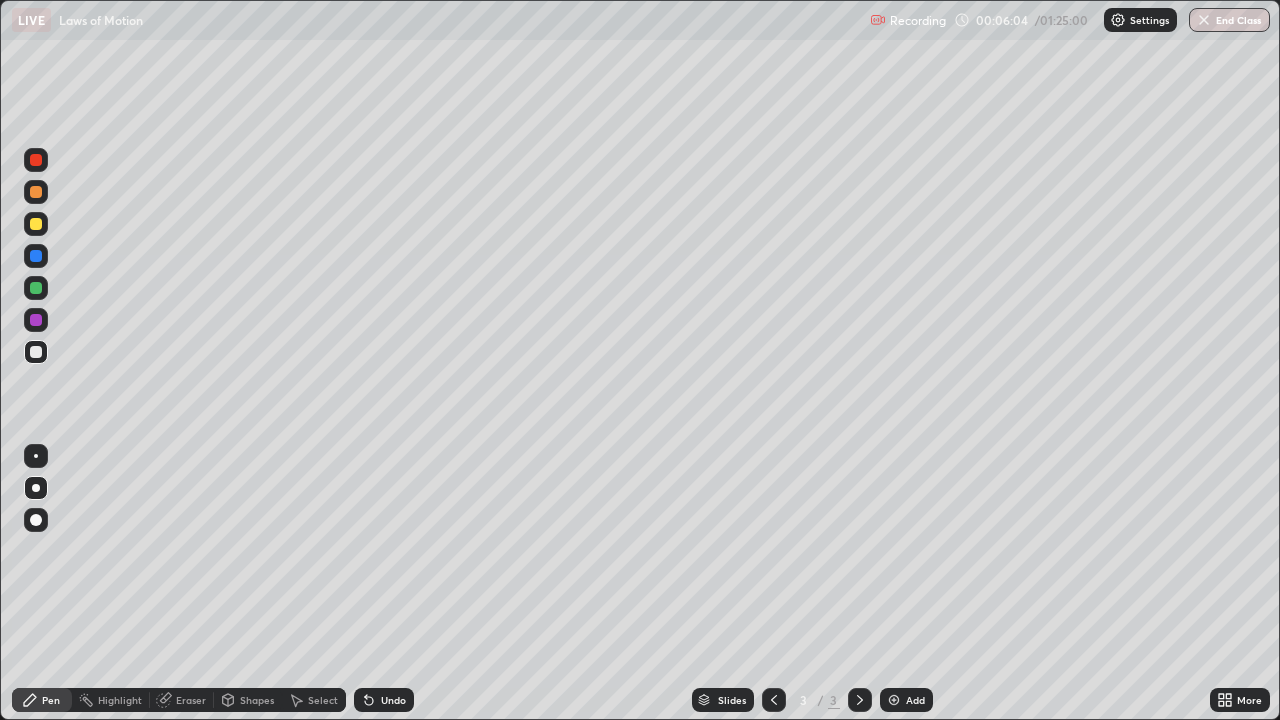 click on "Add" at bounding box center [915, 700] 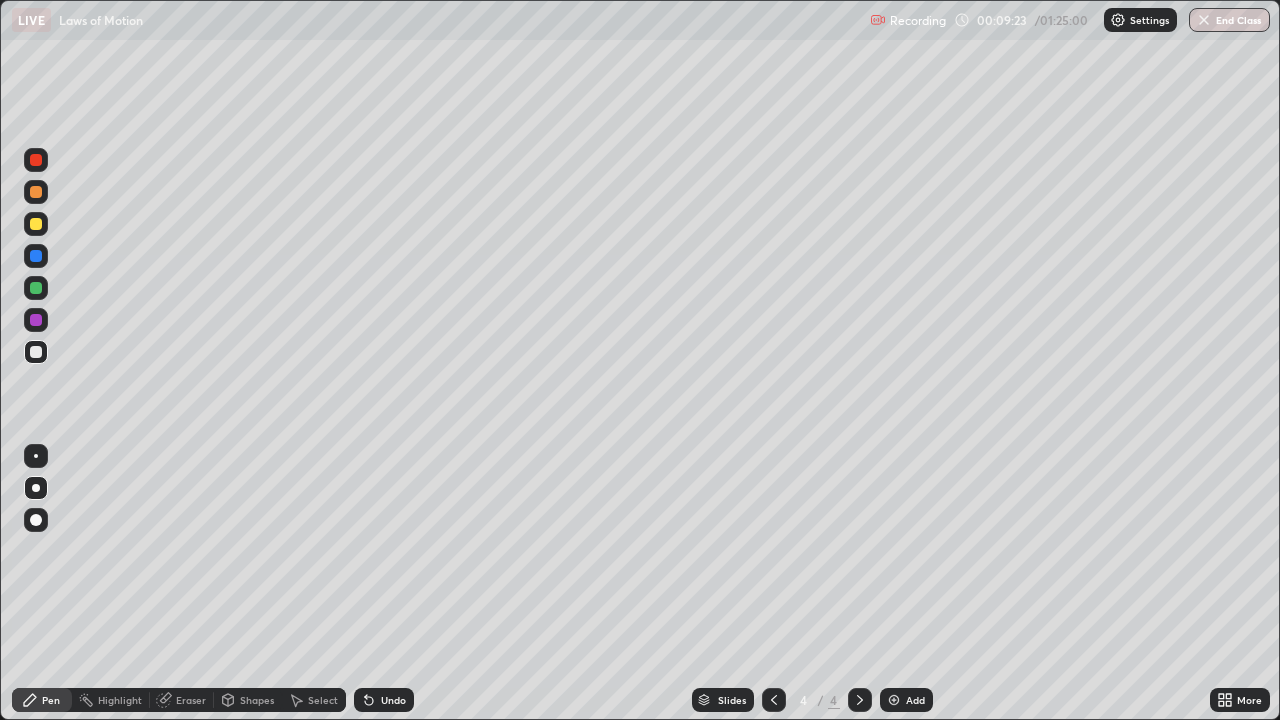 click on "Eraser" at bounding box center [191, 700] 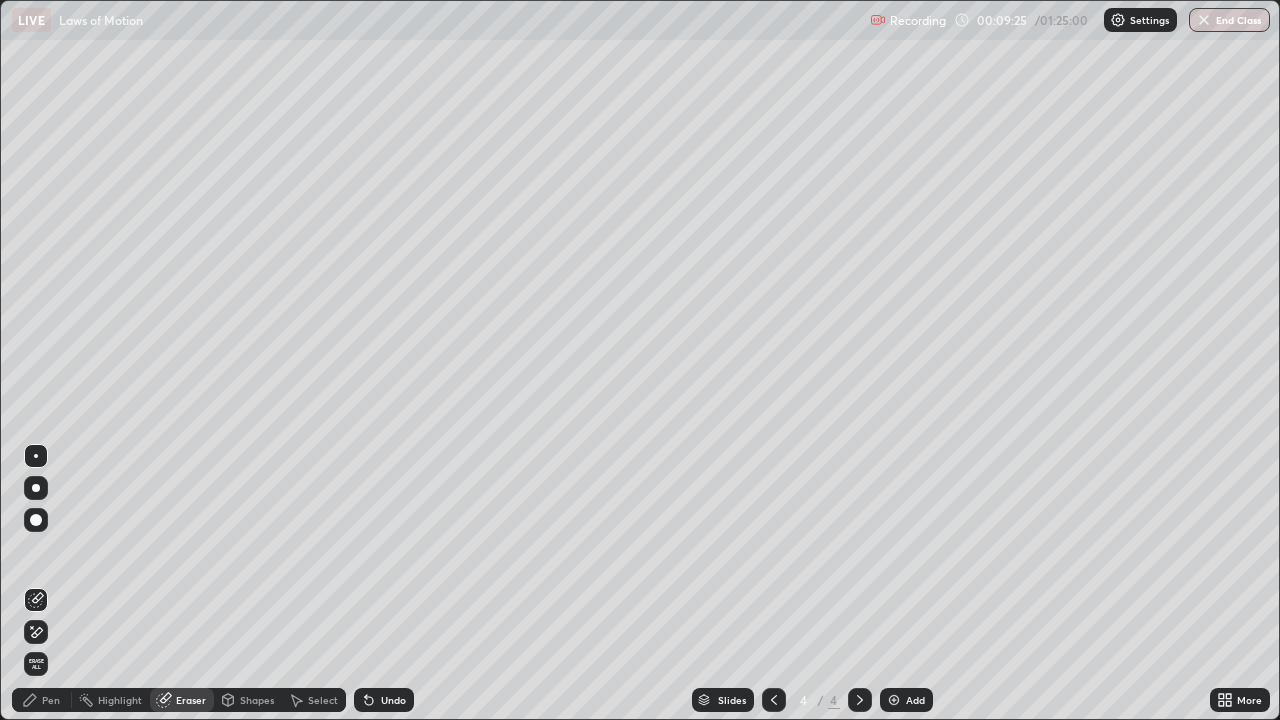 click on "Pen" at bounding box center (51, 700) 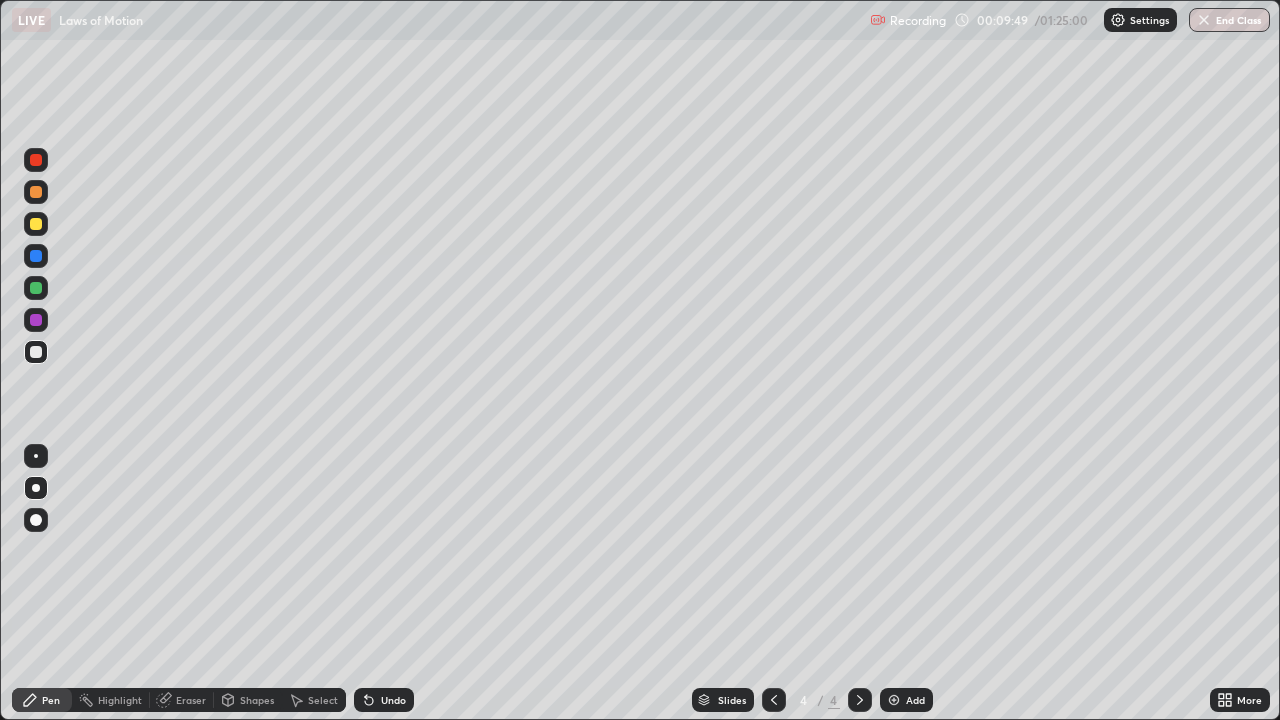 click 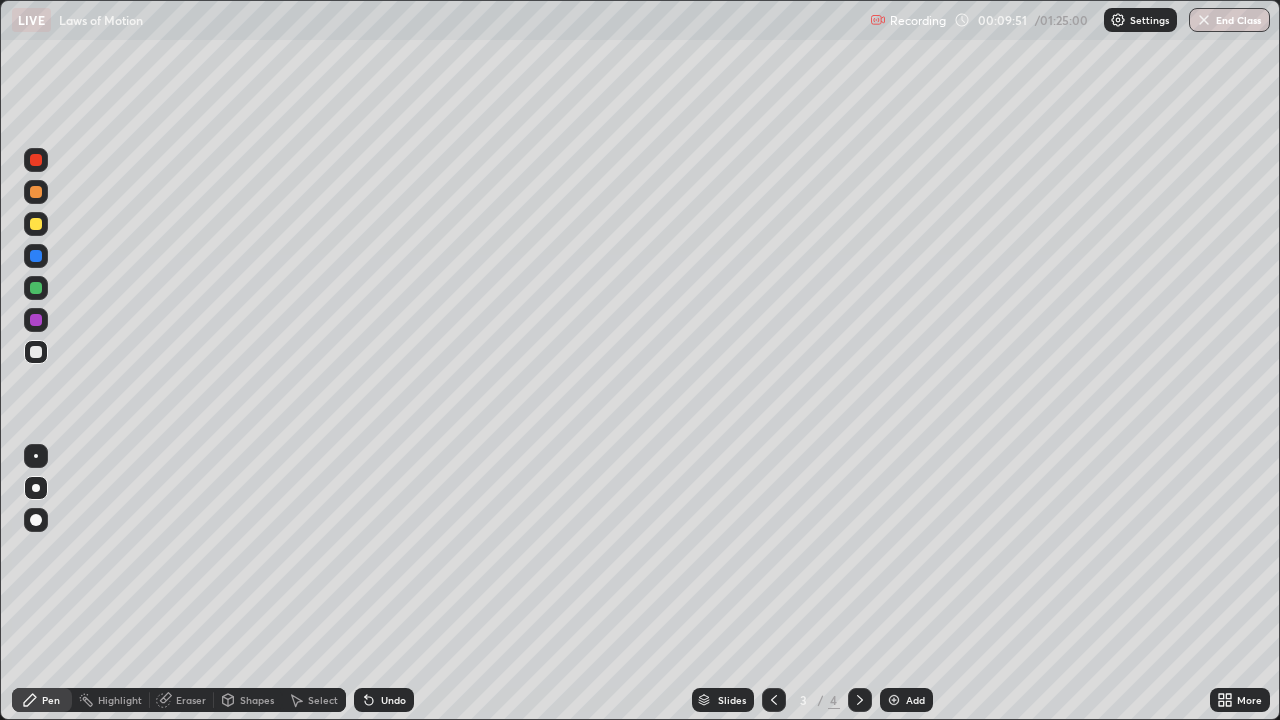 click 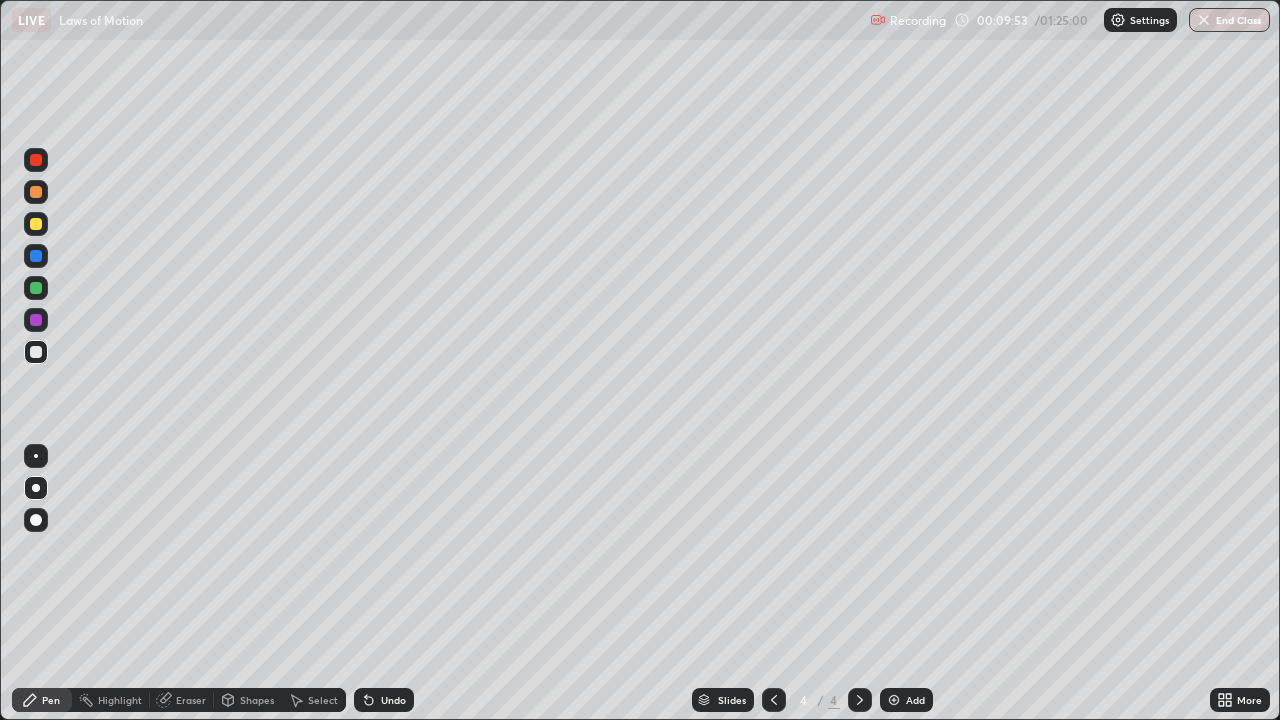 click on "Add" at bounding box center (915, 700) 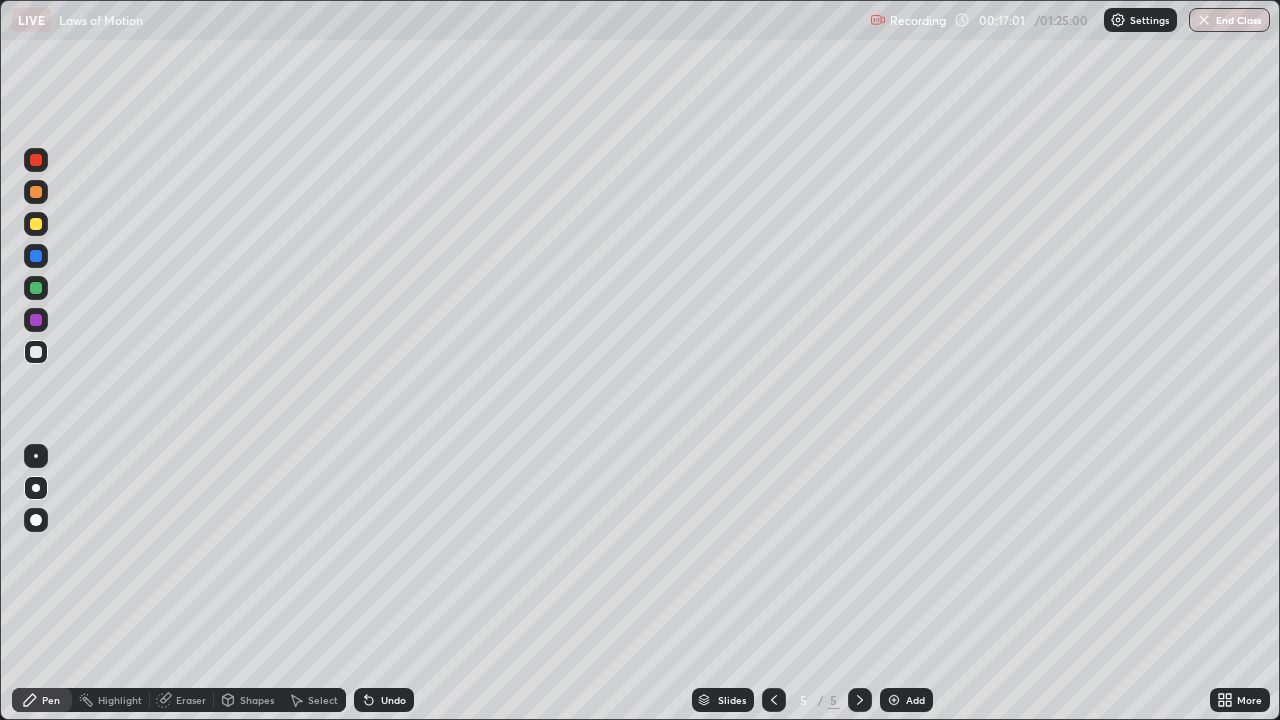 click at bounding box center [894, 700] 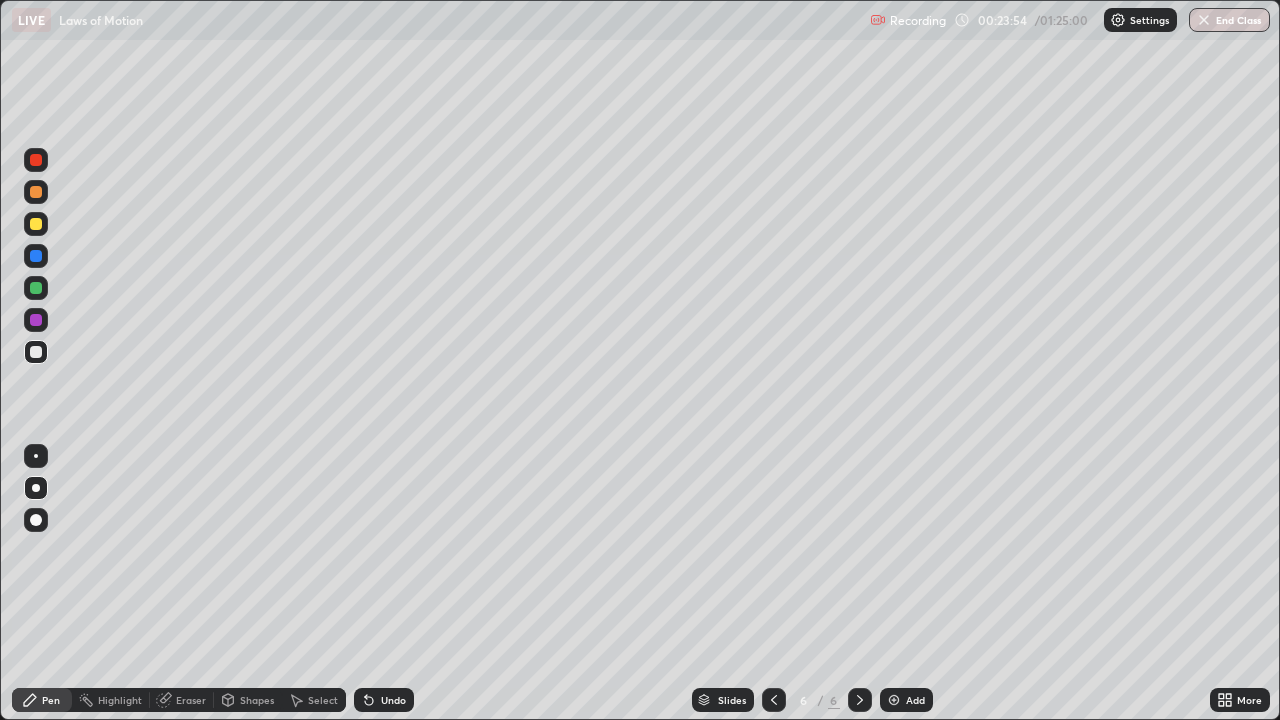 click on "Add" at bounding box center (915, 700) 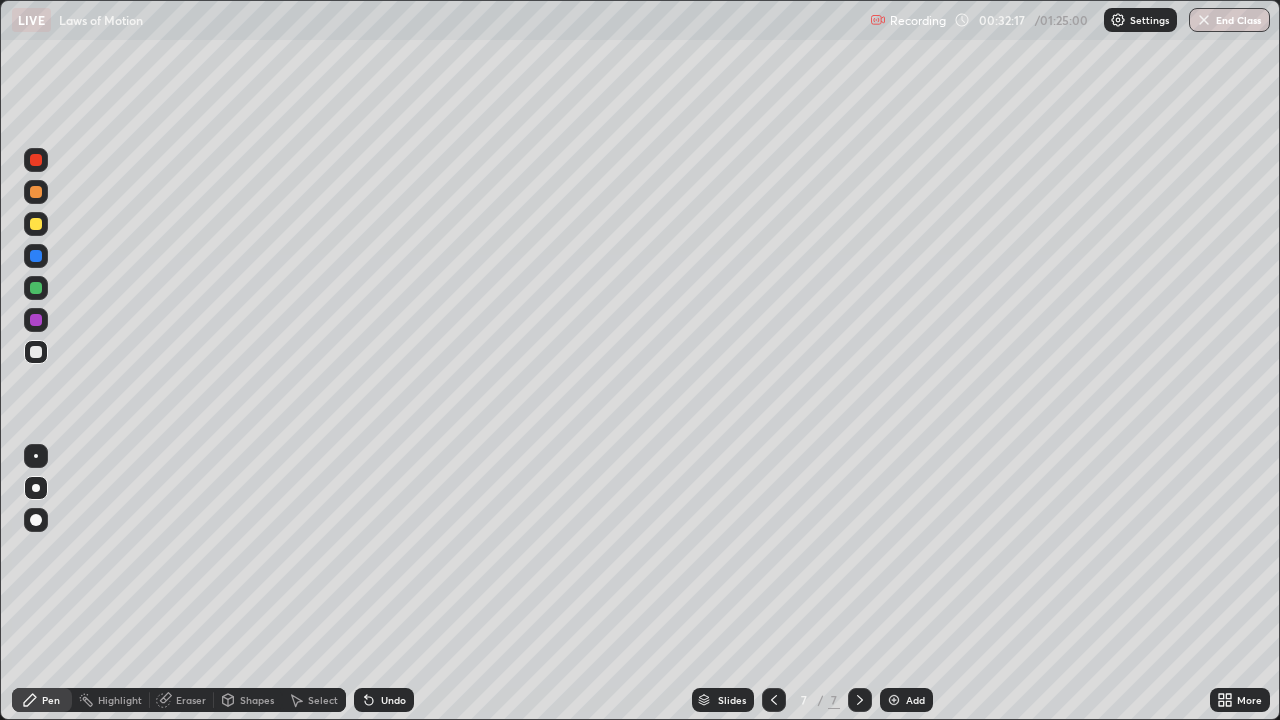 click on "Add" at bounding box center [915, 700] 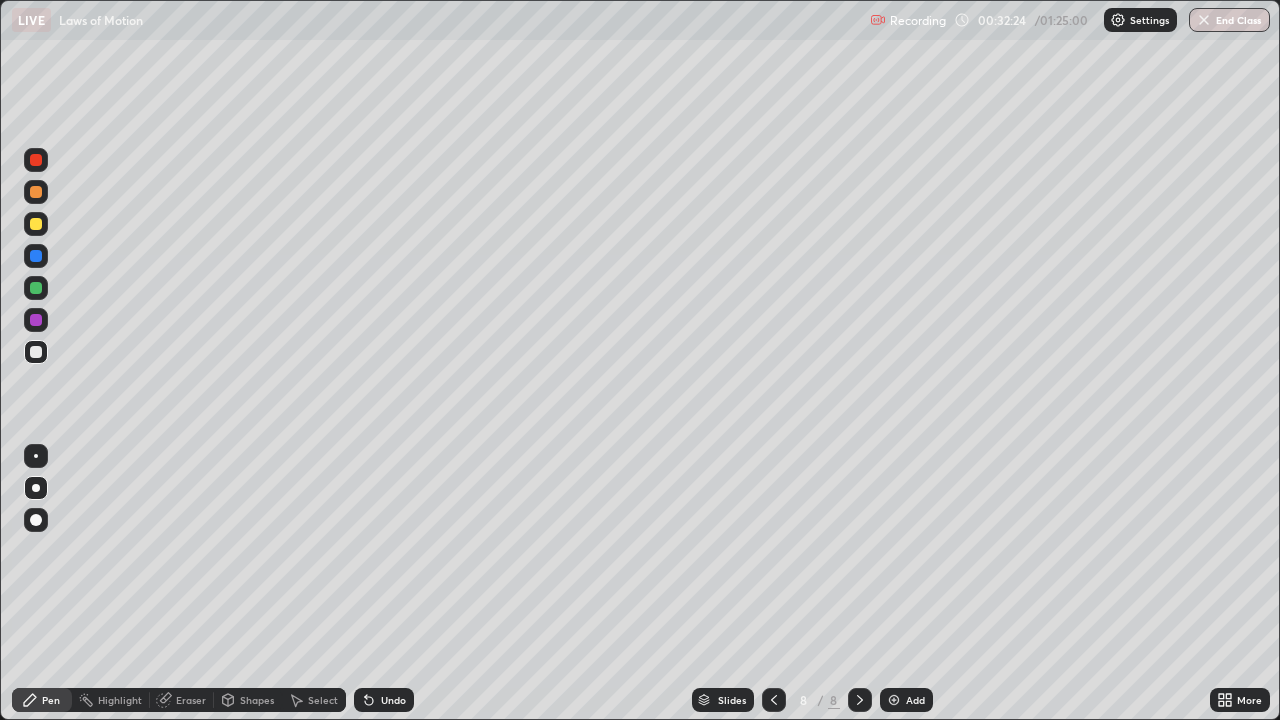 click on "Undo" at bounding box center [393, 700] 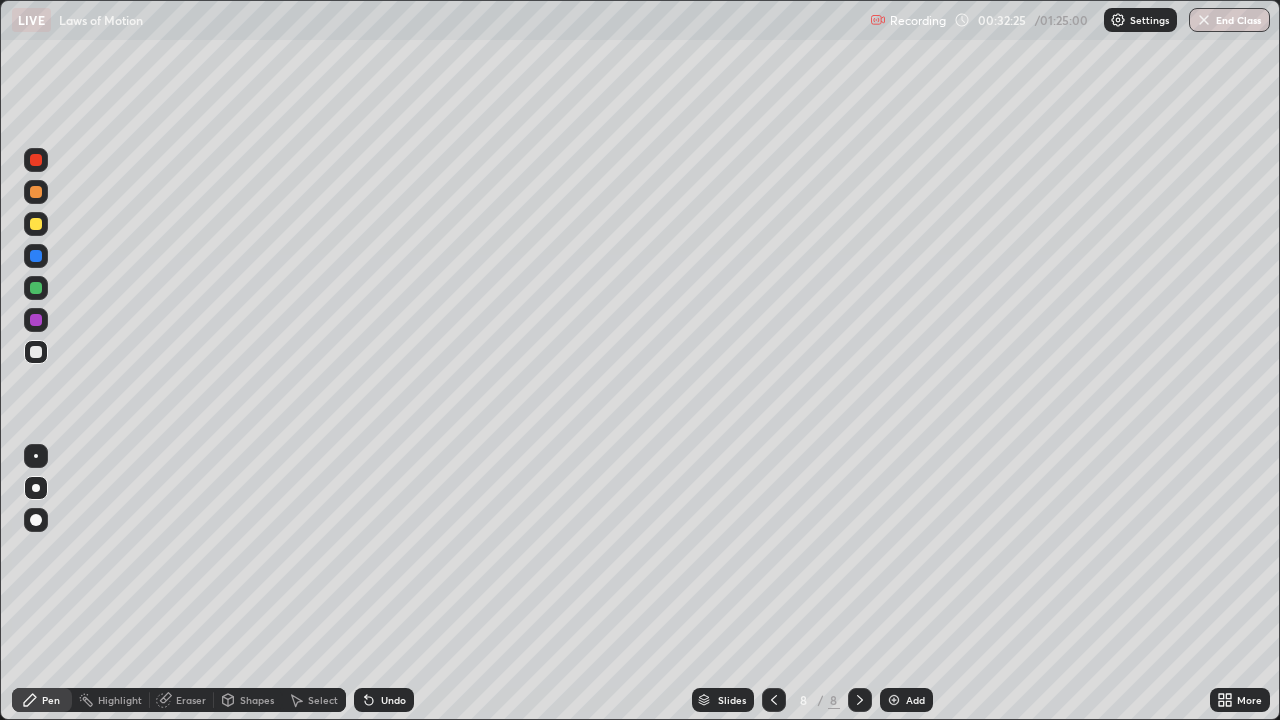 click on "Shapes" at bounding box center [257, 700] 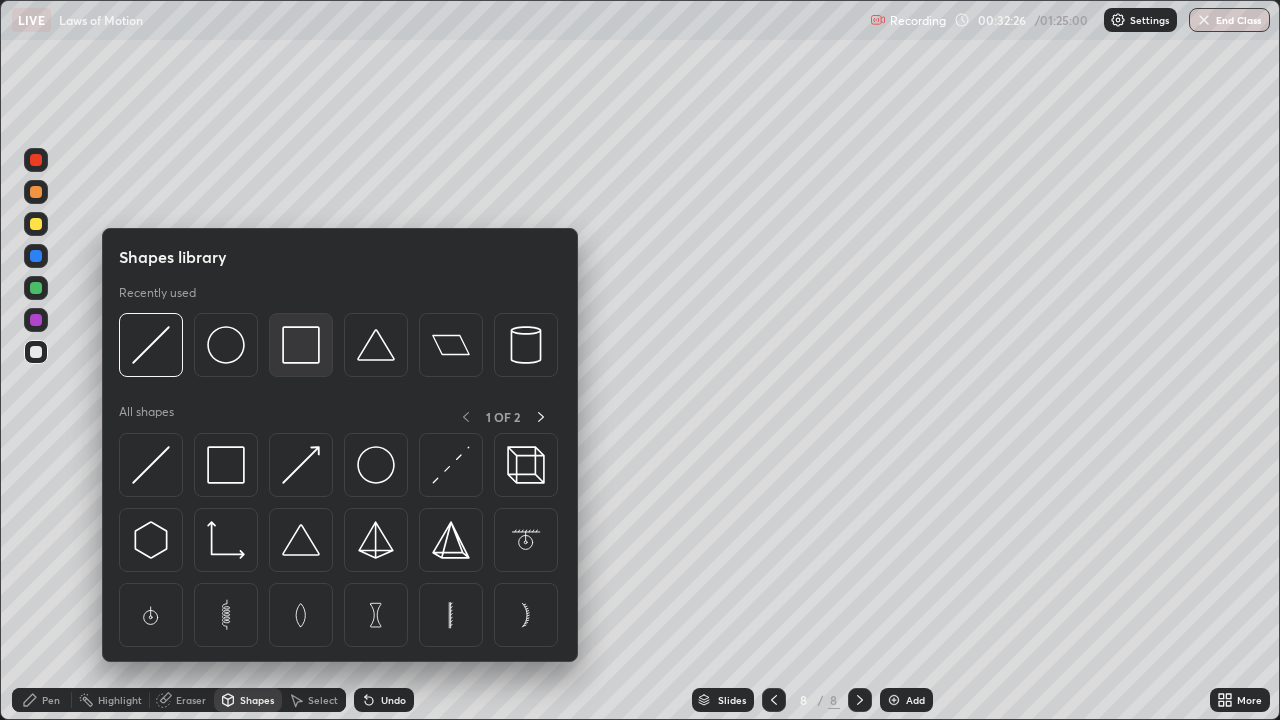click at bounding box center [301, 345] 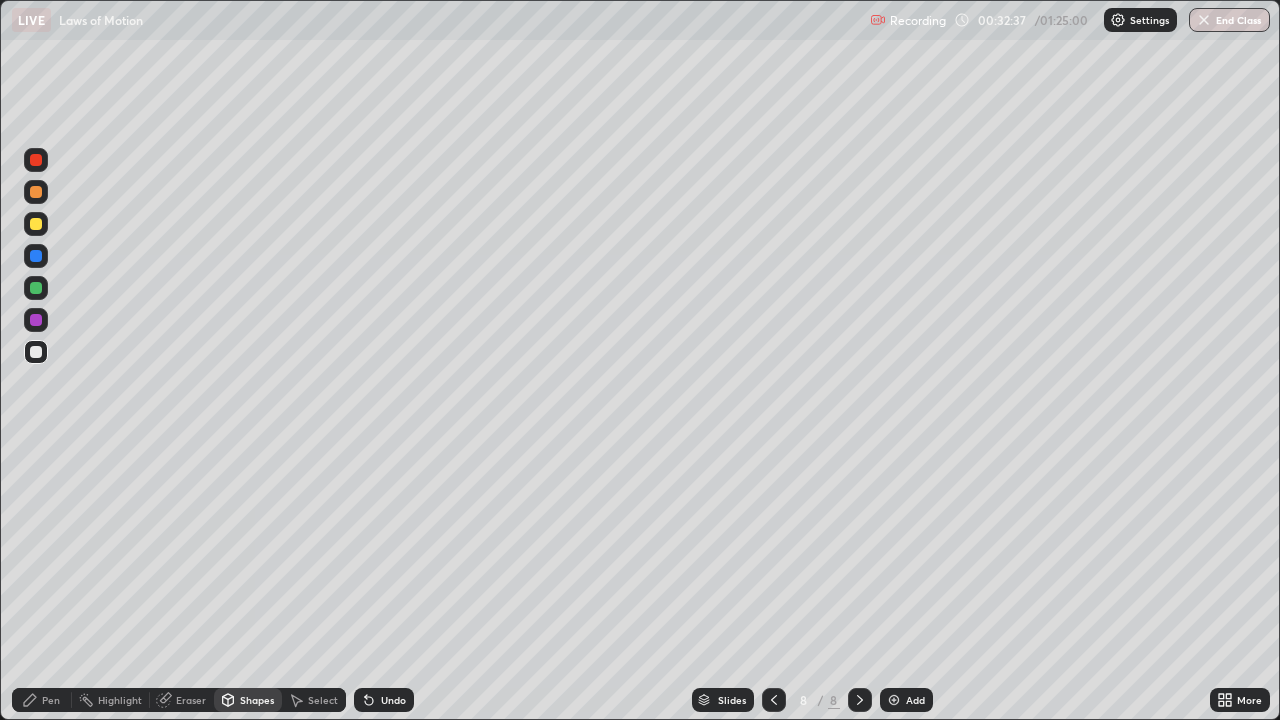 click on "Pen" at bounding box center [51, 700] 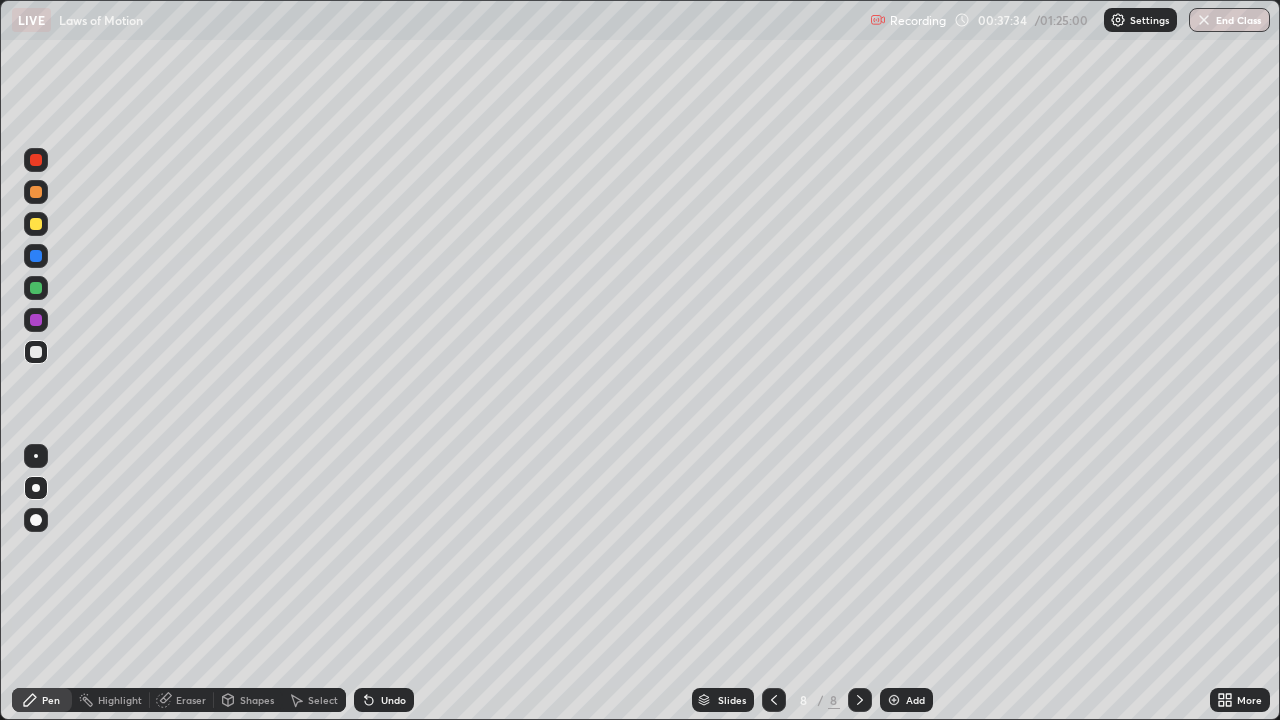 click on "Shapes" at bounding box center (257, 700) 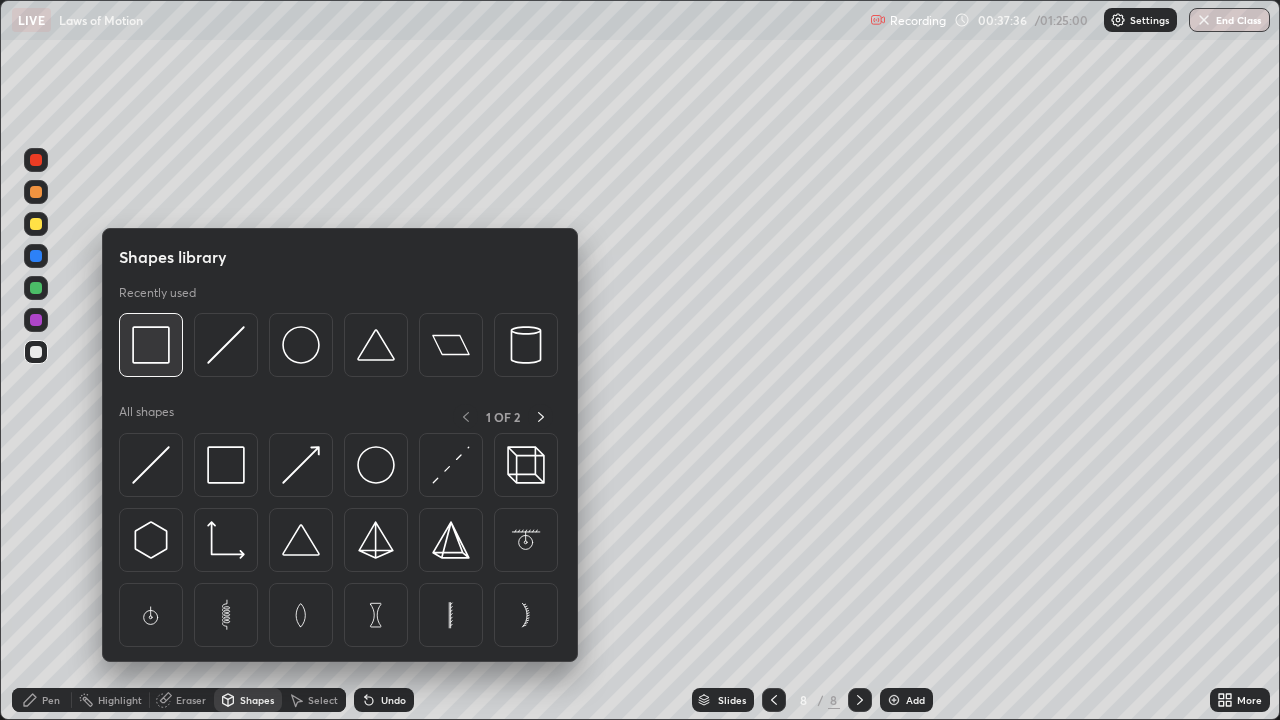 click at bounding box center [151, 345] 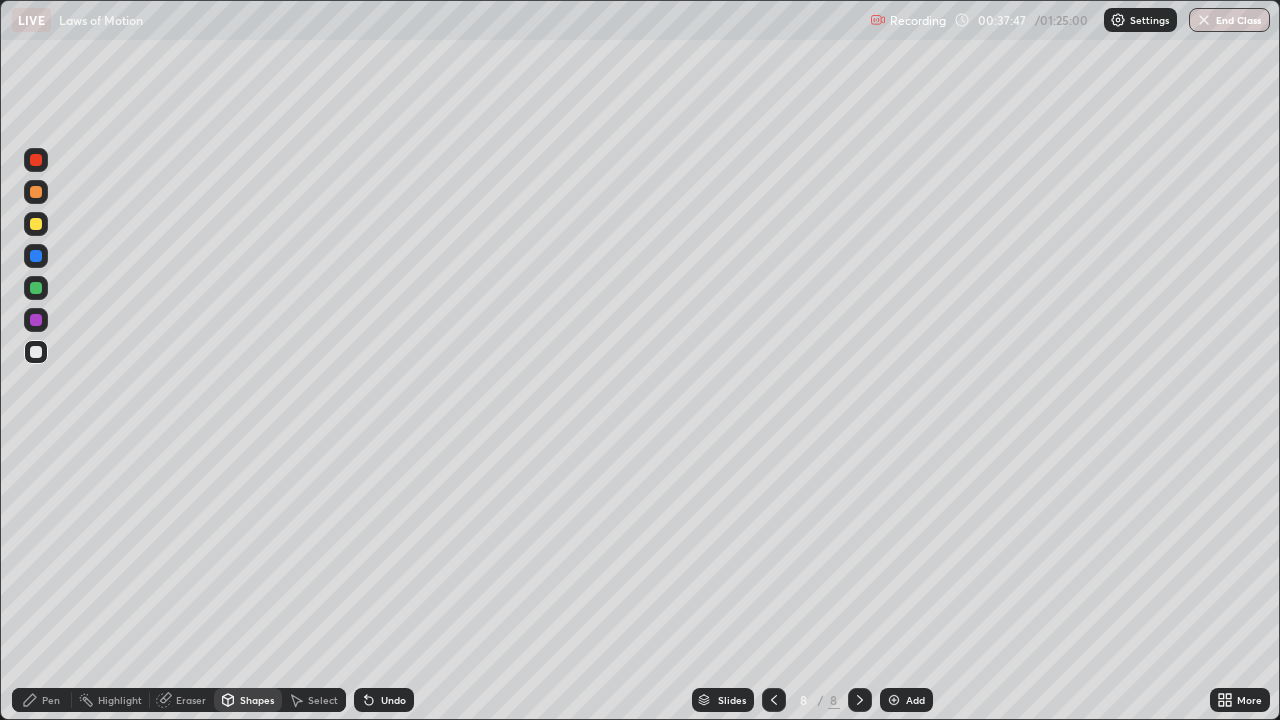 click on "Pen" at bounding box center [51, 700] 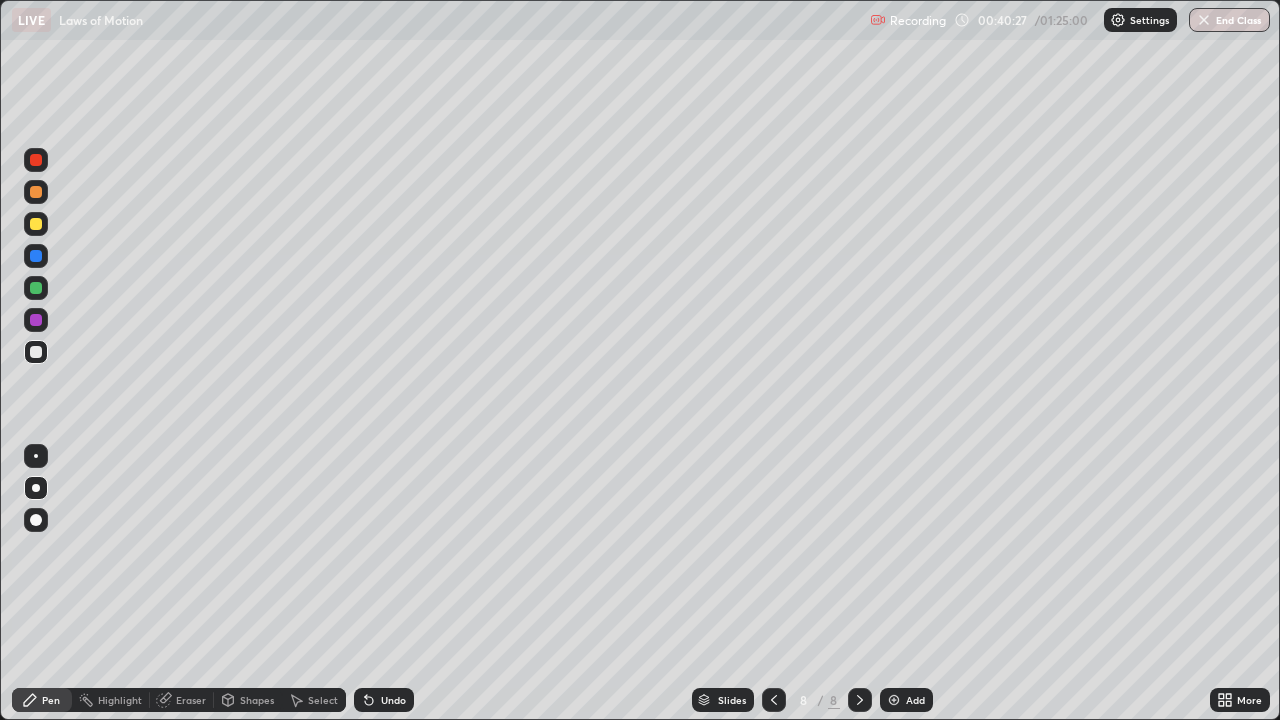 click at bounding box center [894, 700] 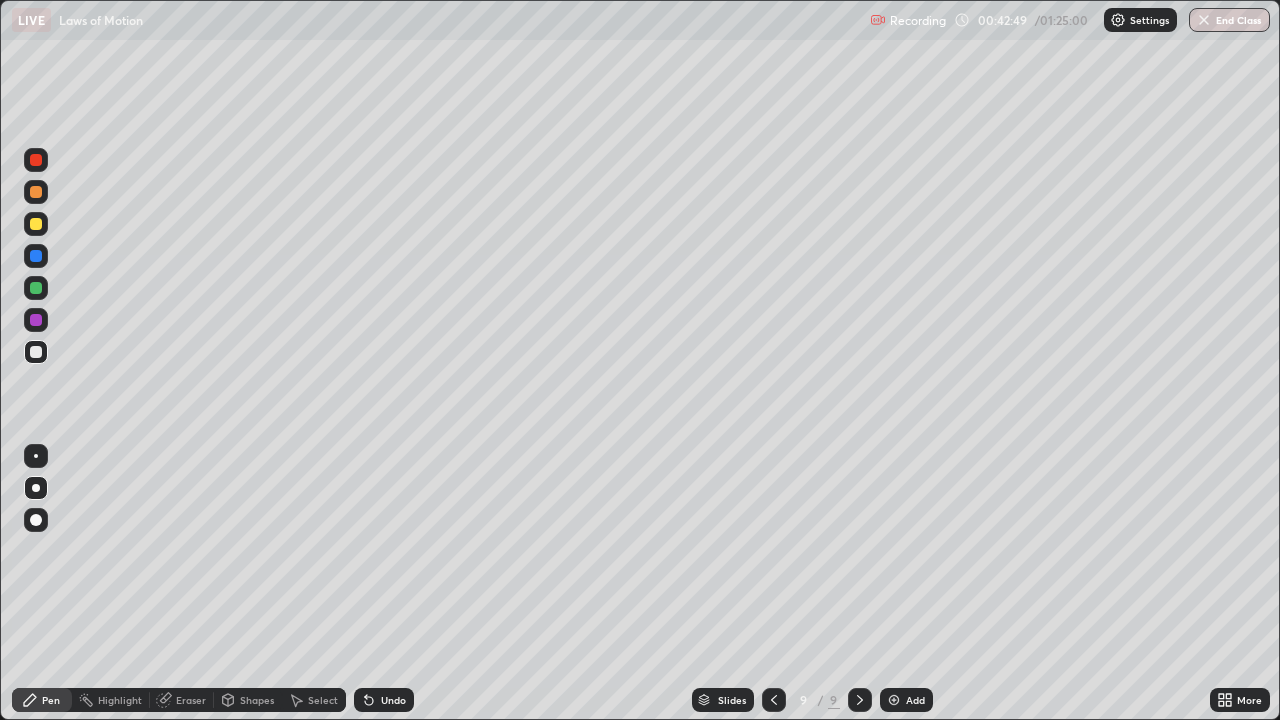 click on "Undo" at bounding box center [393, 700] 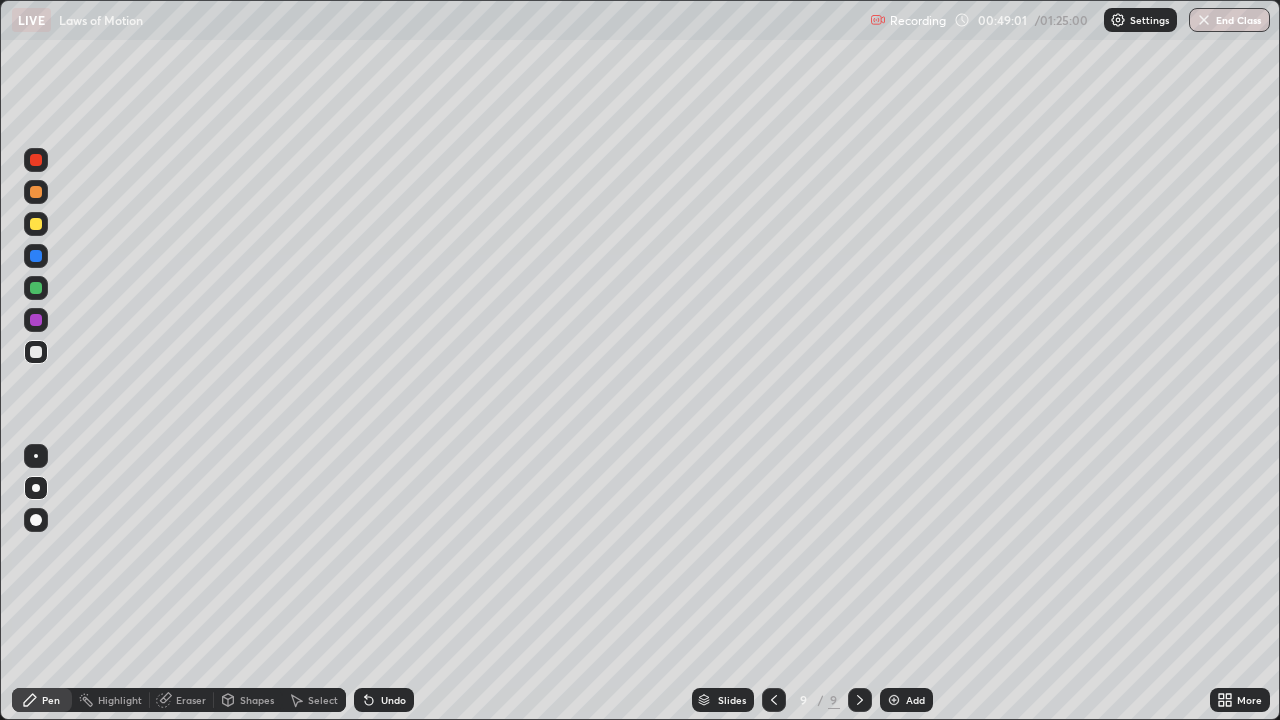 click on "Add" at bounding box center (906, 700) 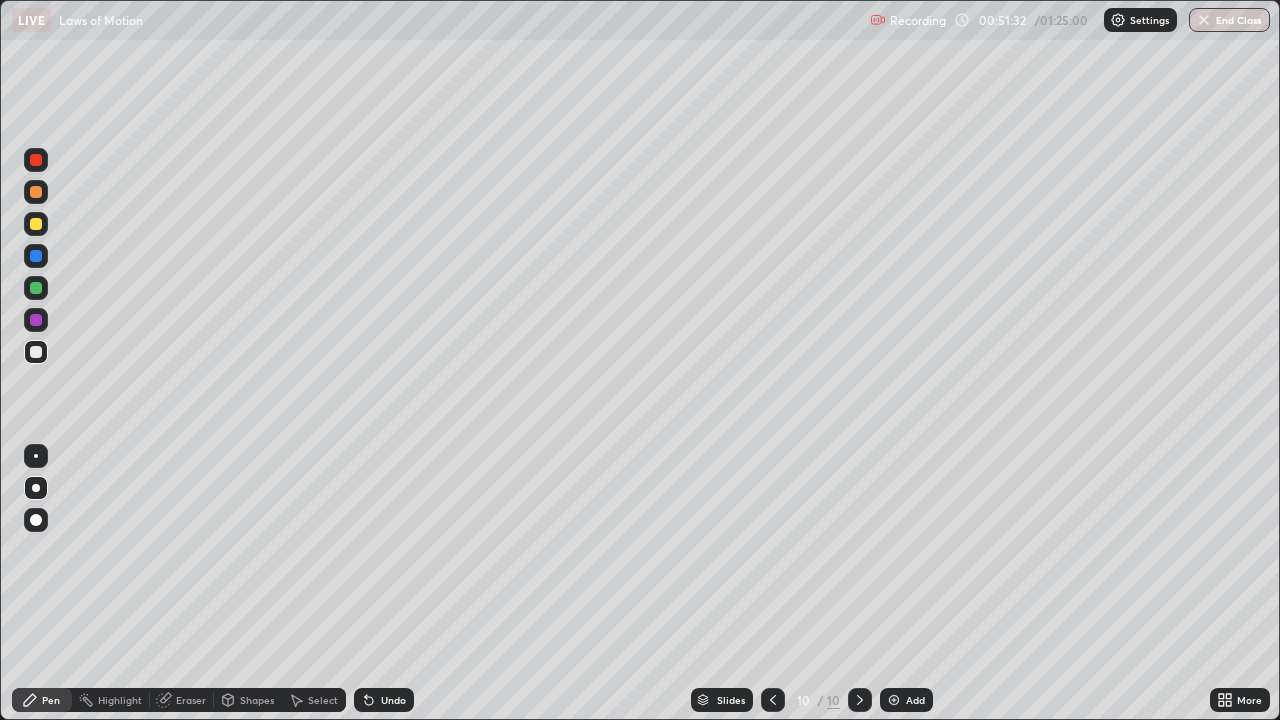 click on "Eraser" at bounding box center [191, 700] 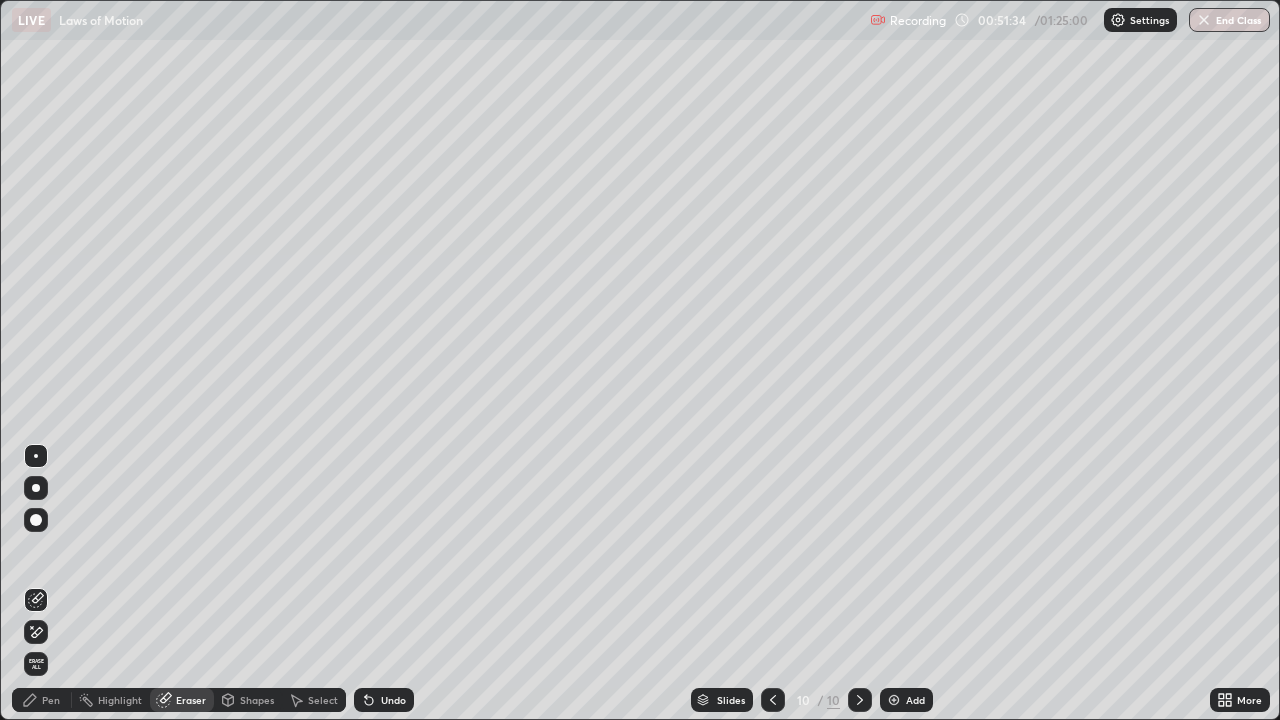 click on "Pen" at bounding box center (51, 700) 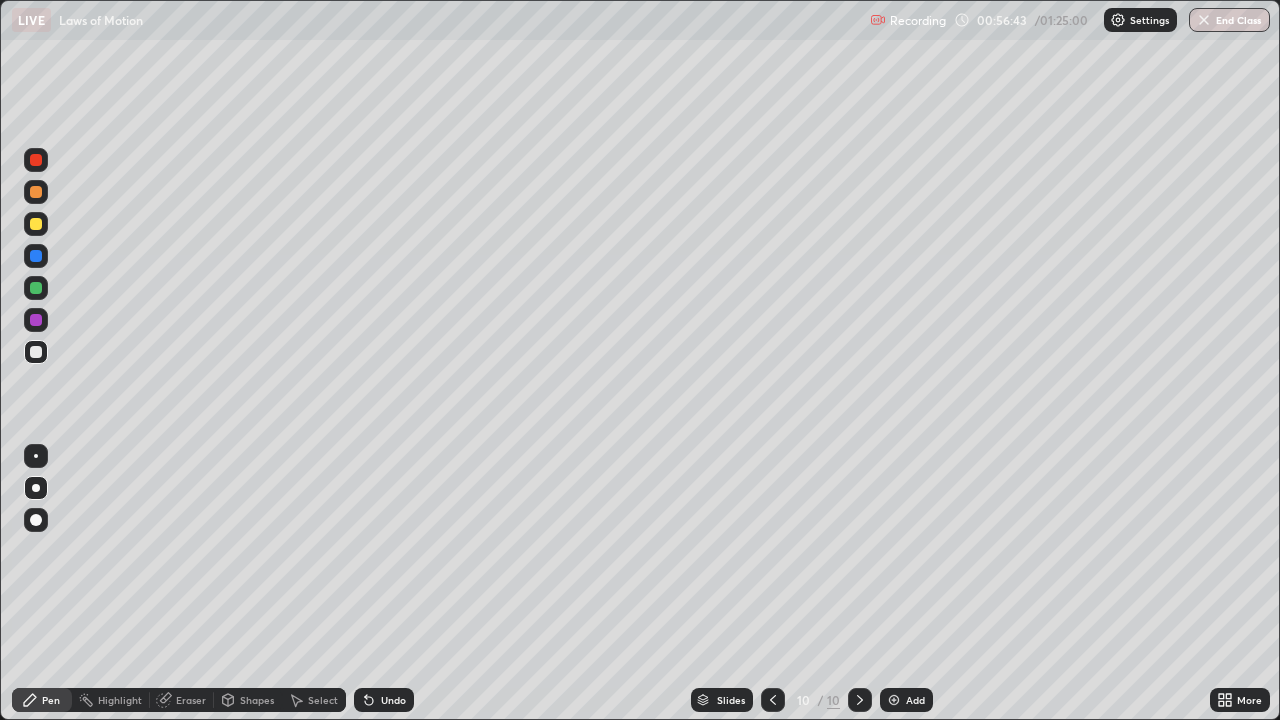 click at bounding box center (894, 700) 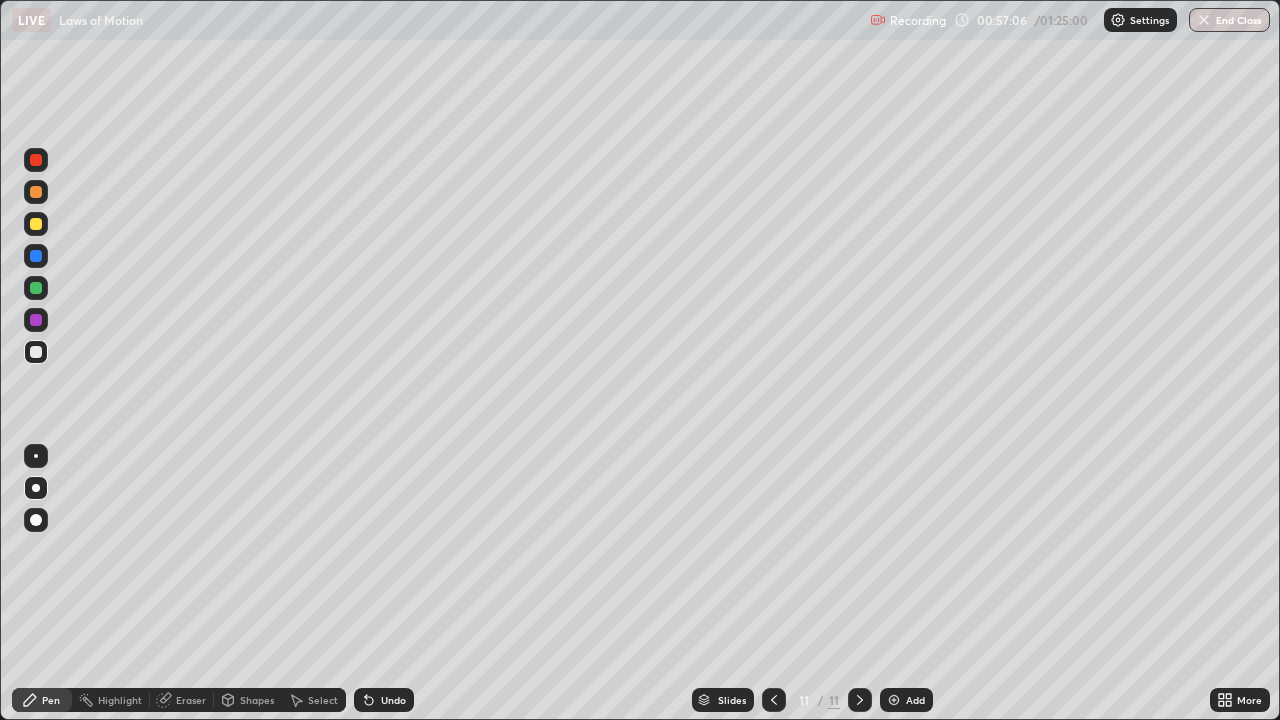 click on "Eraser" at bounding box center (191, 700) 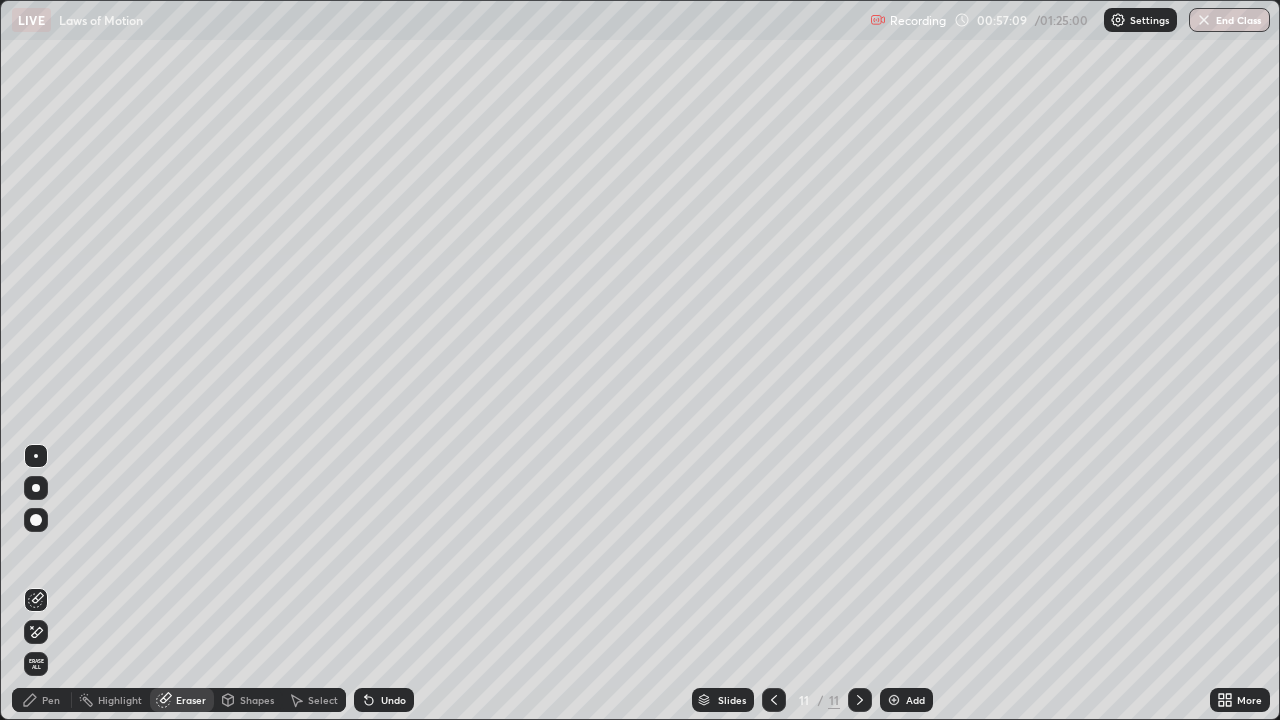 click on "Pen" at bounding box center [51, 700] 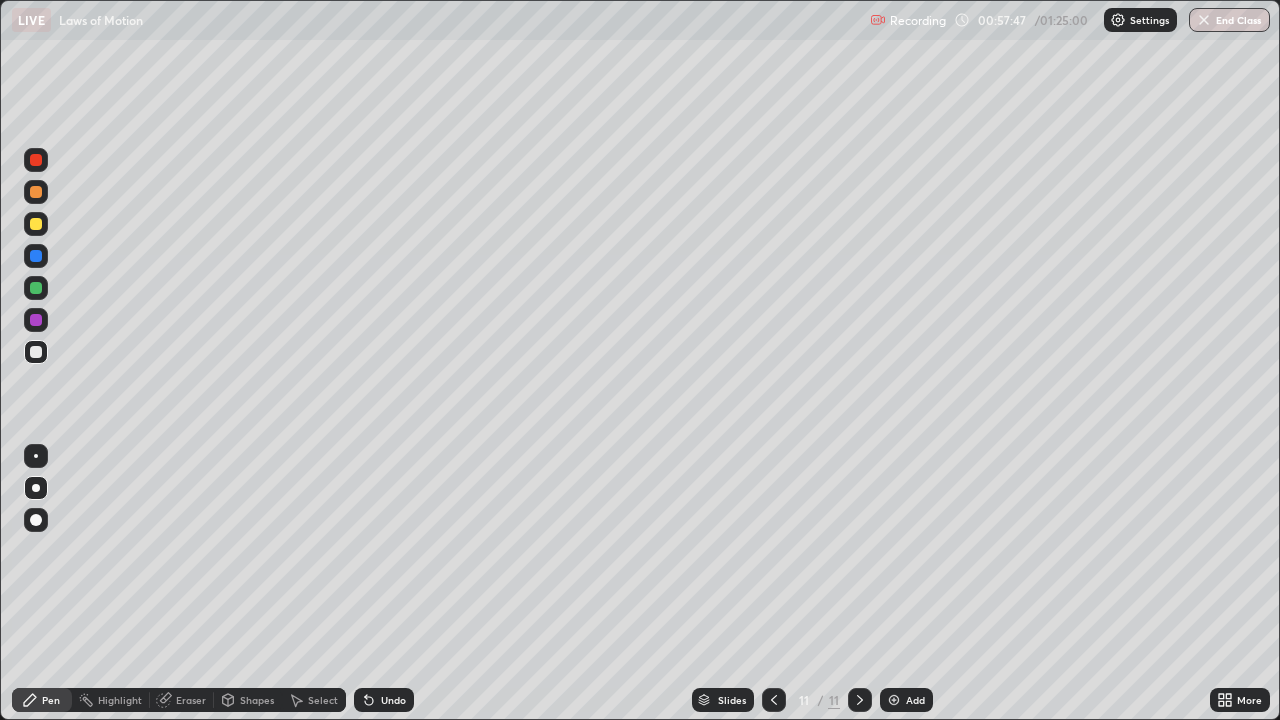 click on "Eraser" at bounding box center [191, 700] 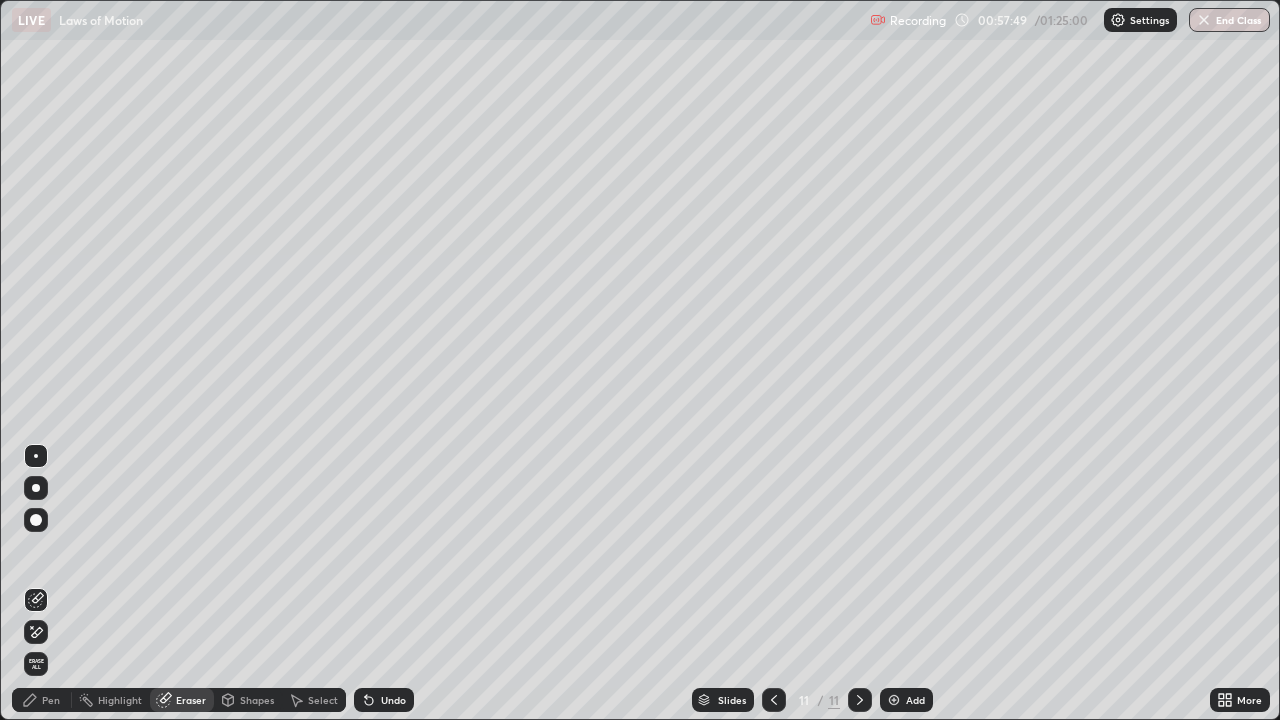 click on "Pen" at bounding box center (51, 700) 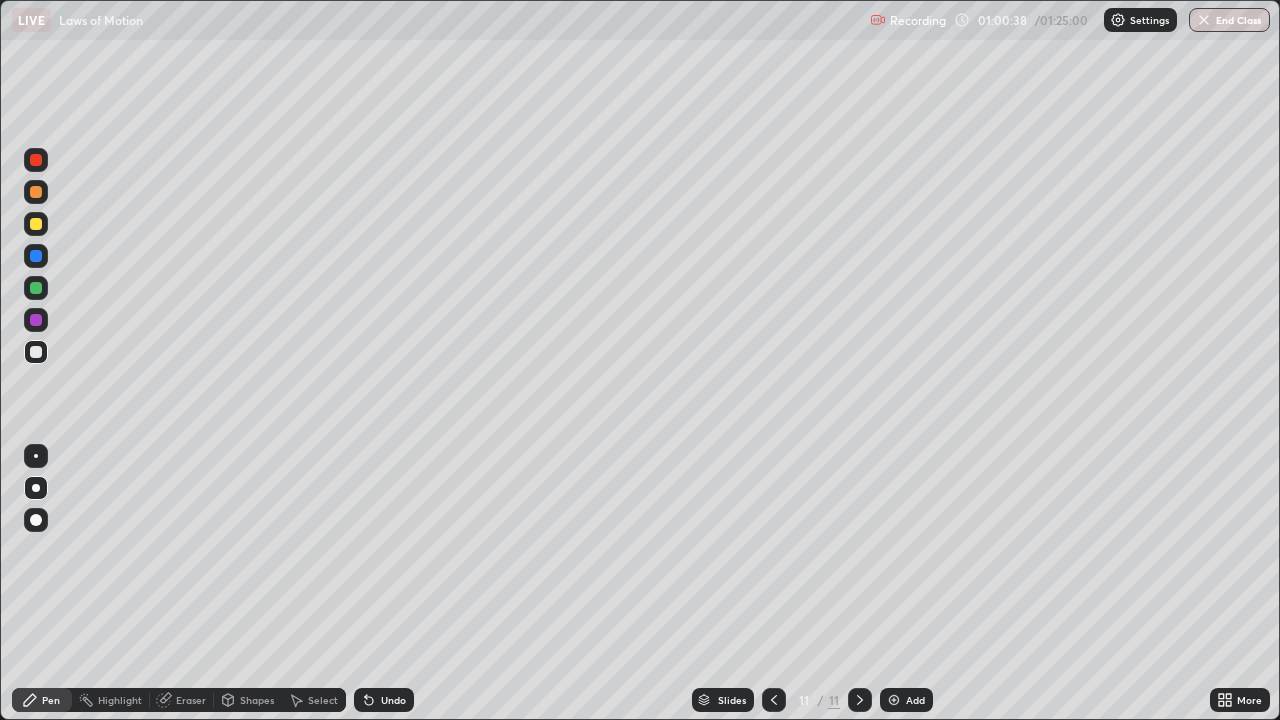 click at bounding box center [36, 288] 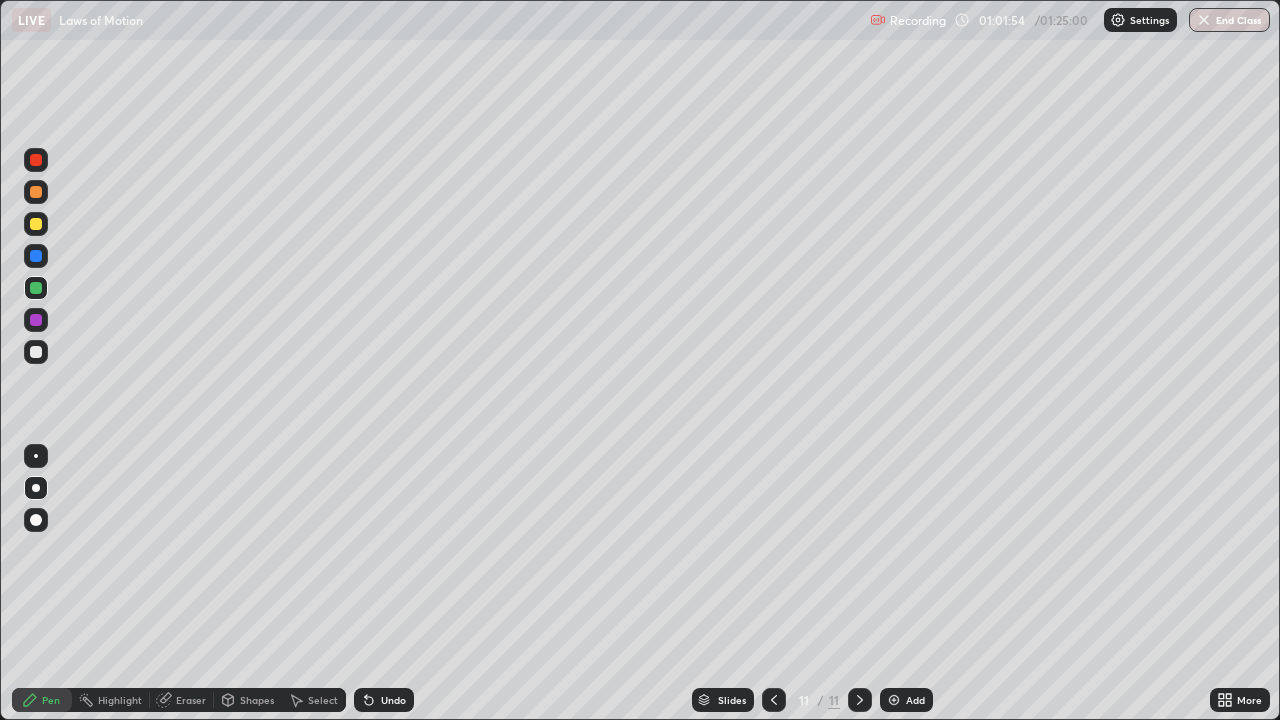click at bounding box center [36, 352] 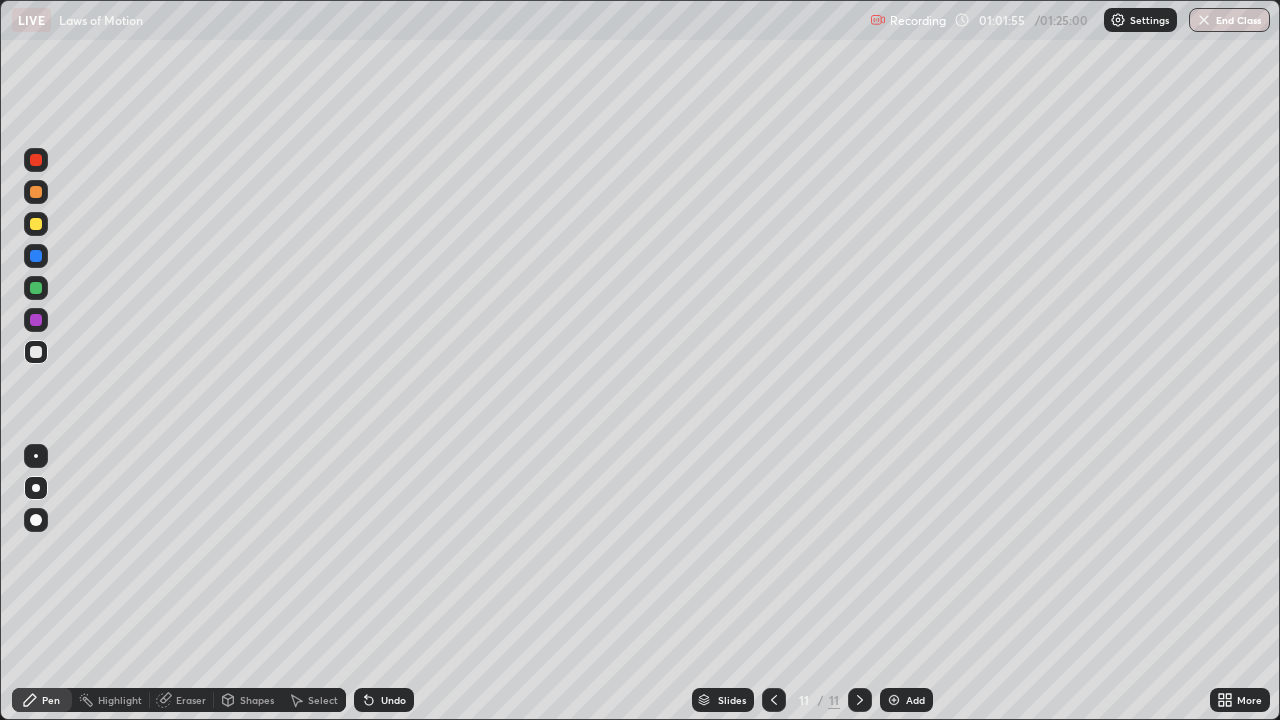click at bounding box center [36, 224] 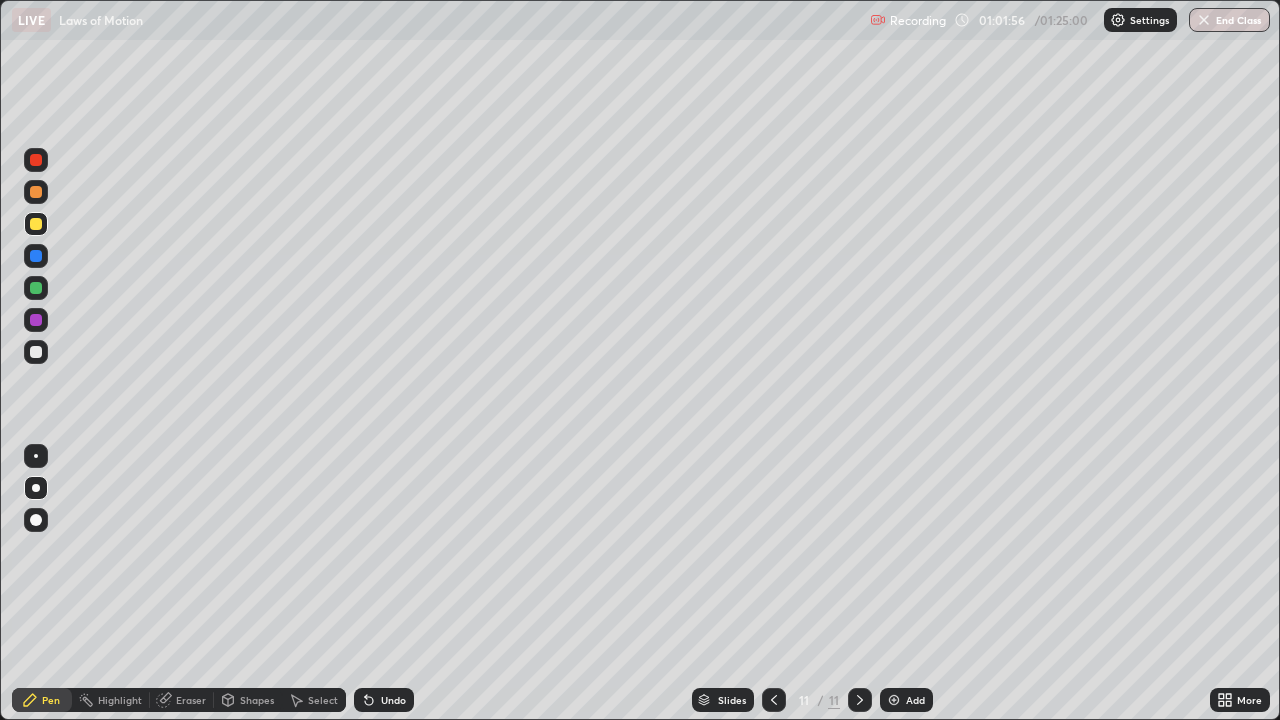 click at bounding box center [36, 320] 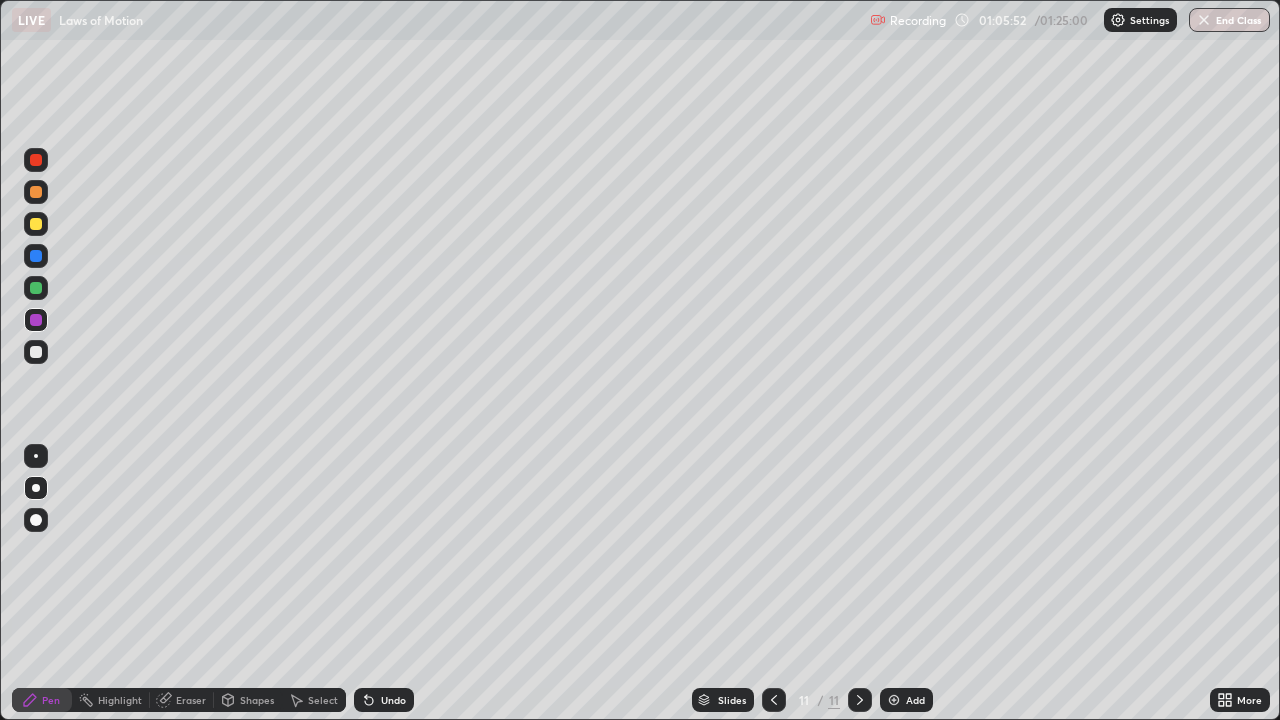 click at bounding box center (36, 352) 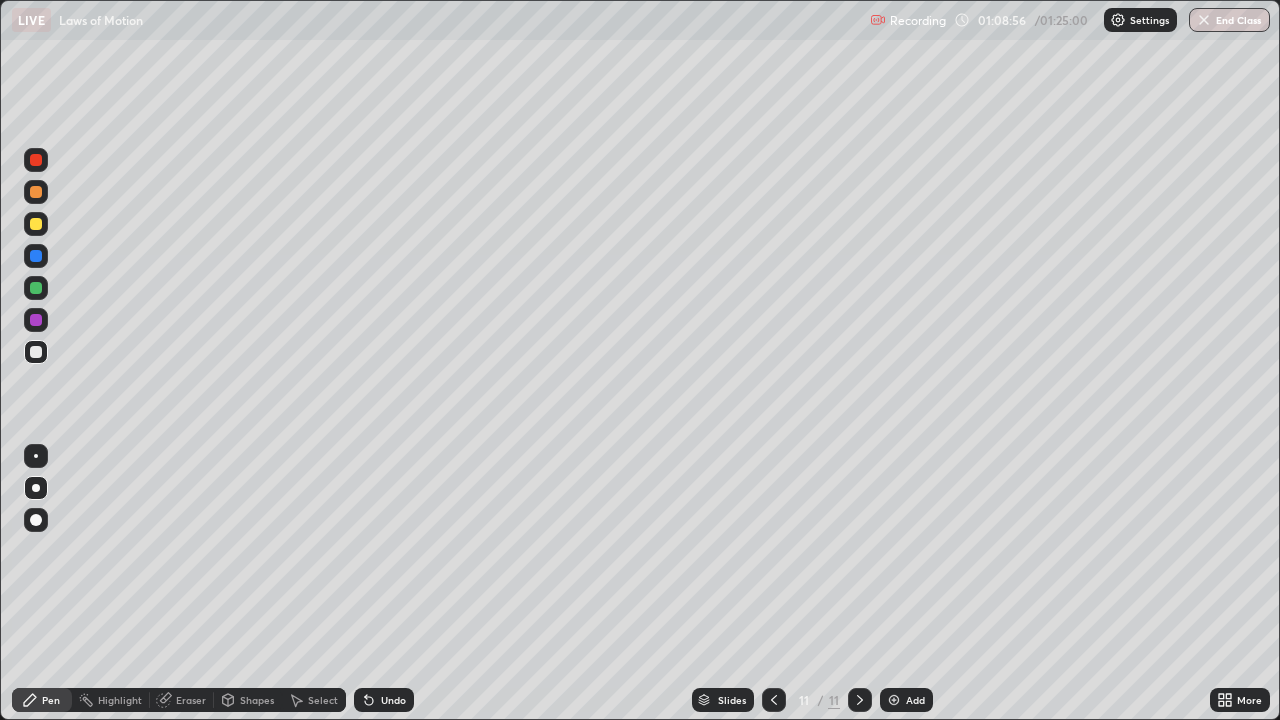 click on "Add" at bounding box center [915, 700] 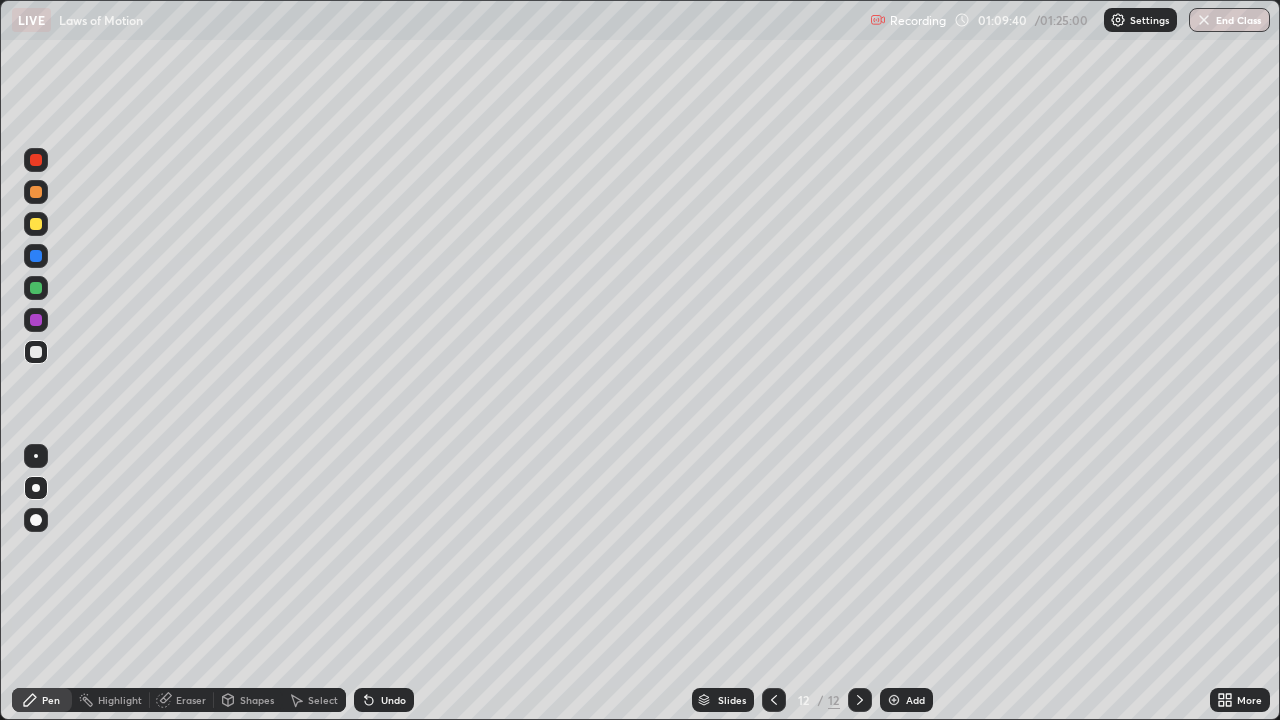click on "Undo" at bounding box center (393, 700) 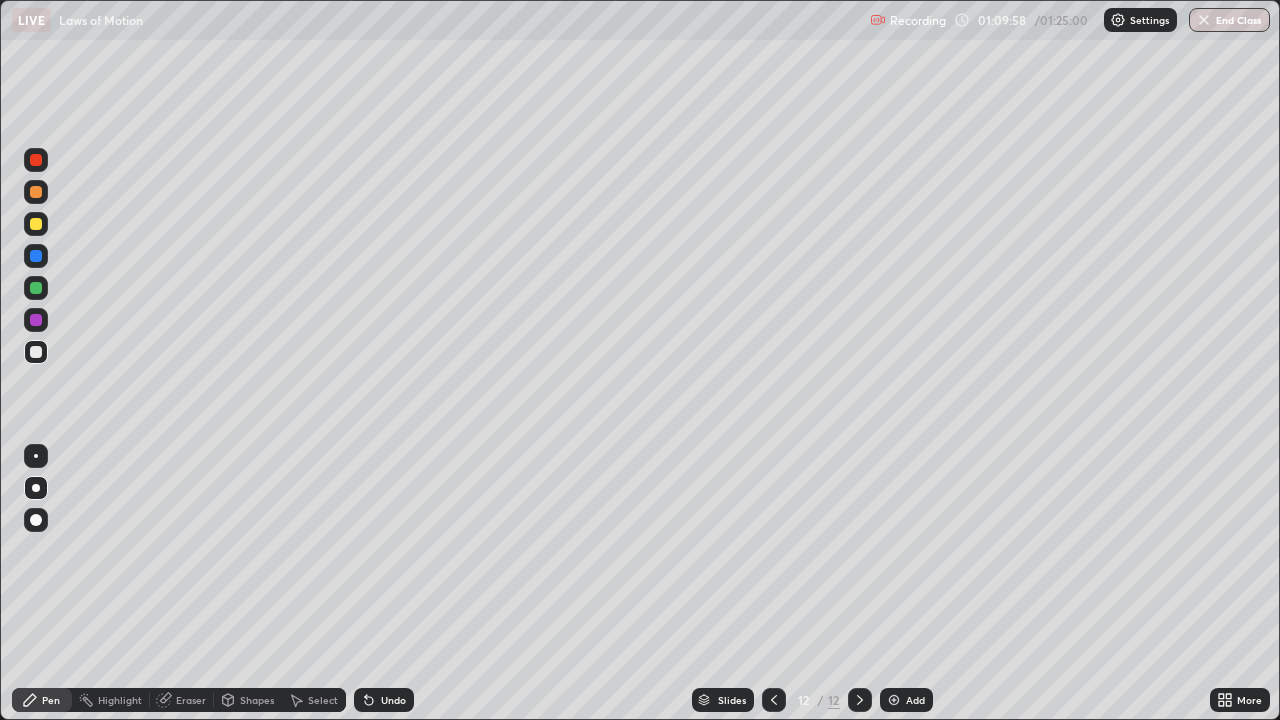 click 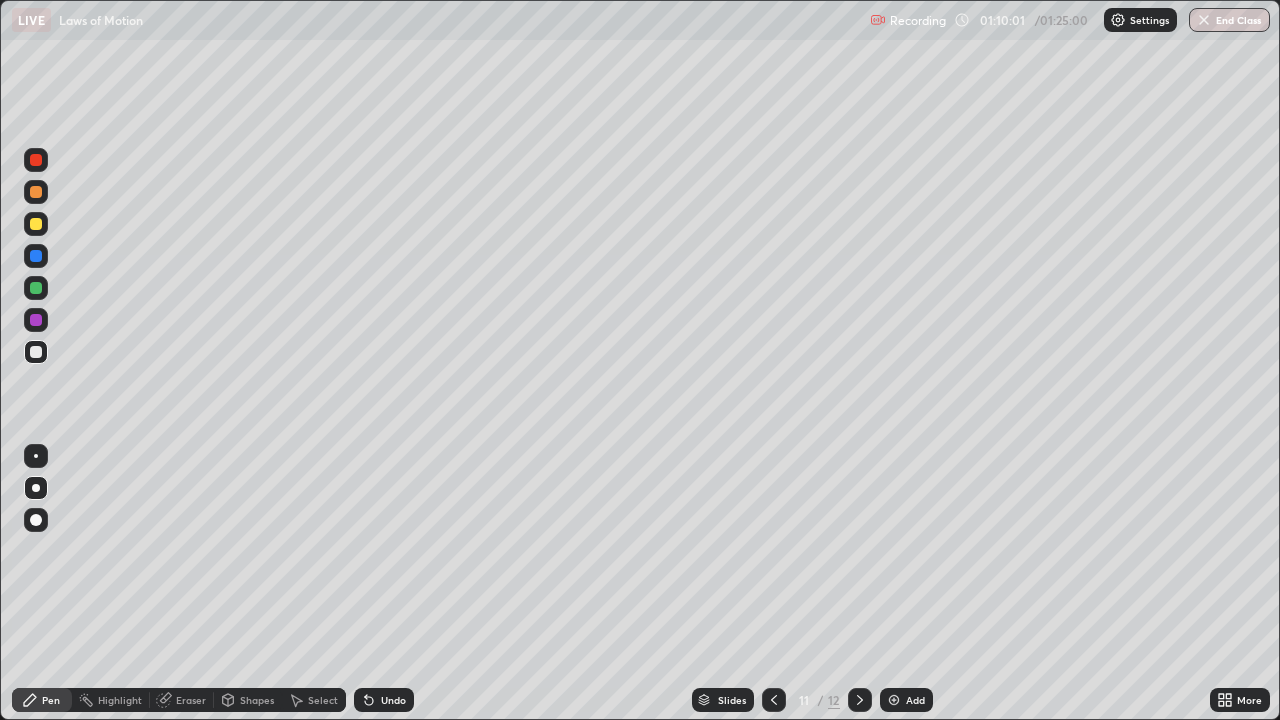 click at bounding box center (860, 700) 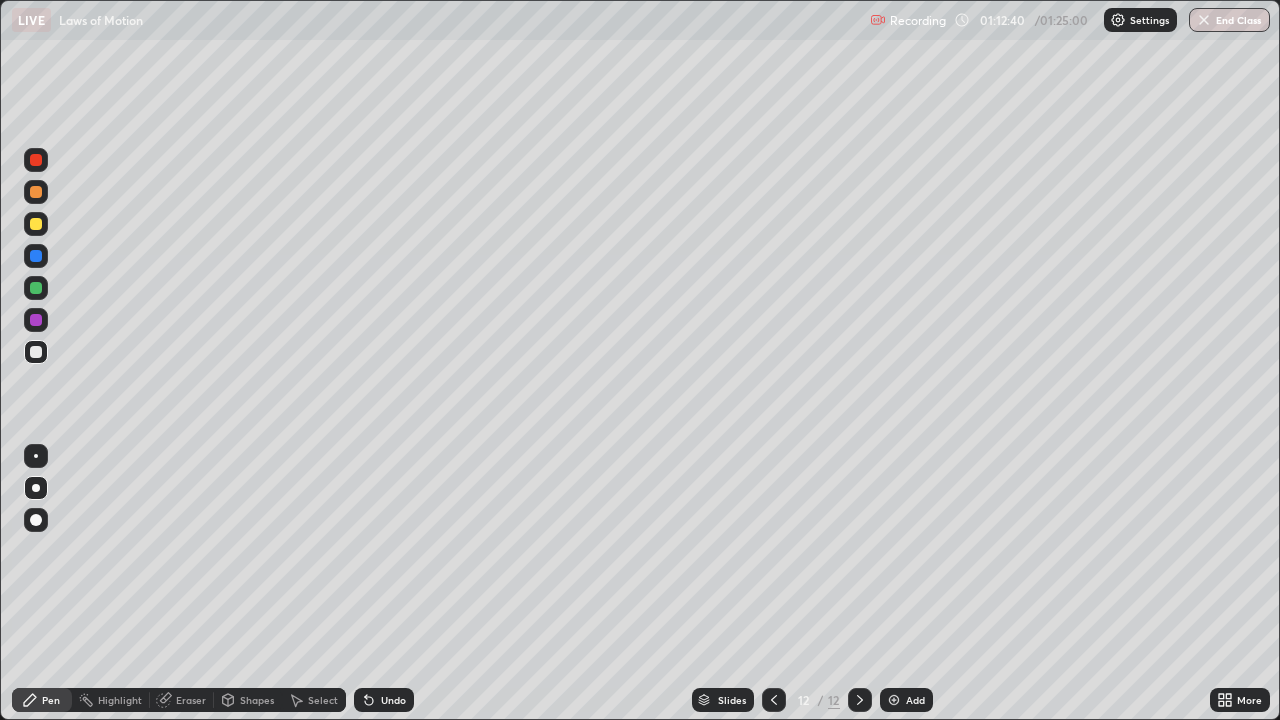 click at bounding box center [36, 320] 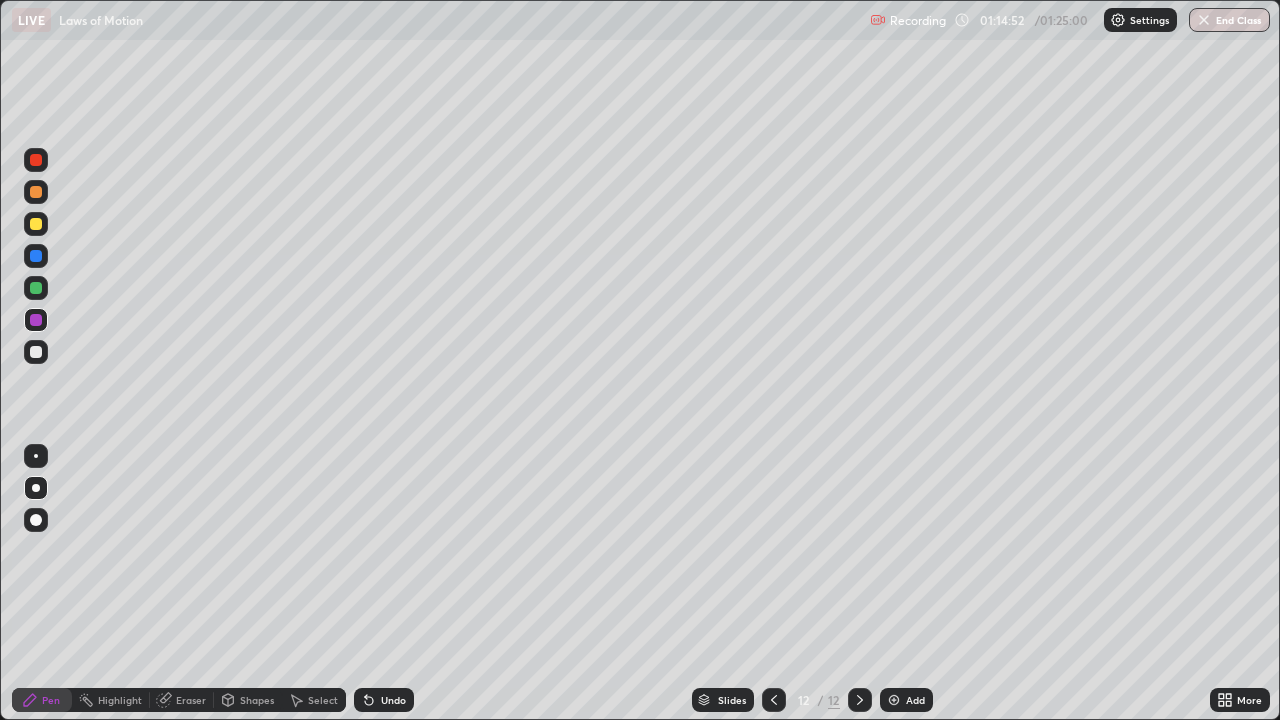 click on "End Class" at bounding box center (1229, 20) 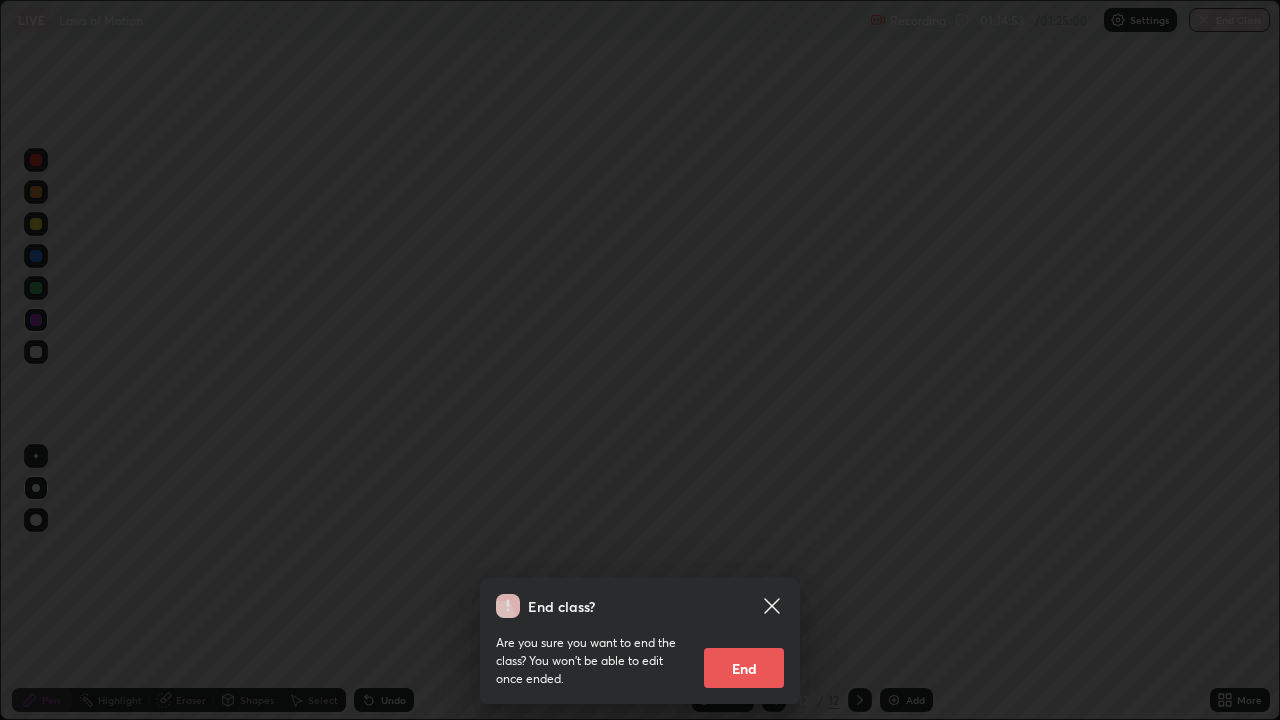 click on "End" at bounding box center [744, 668] 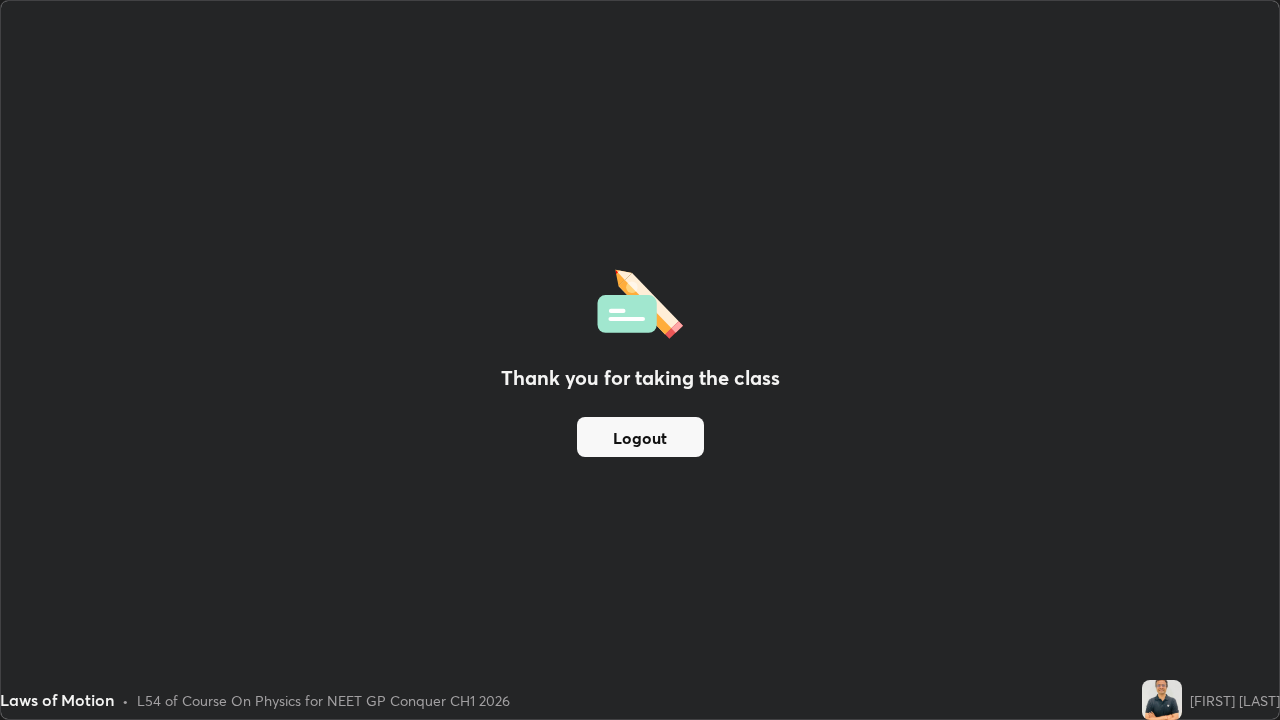 click on "Logout" at bounding box center [640, 437] 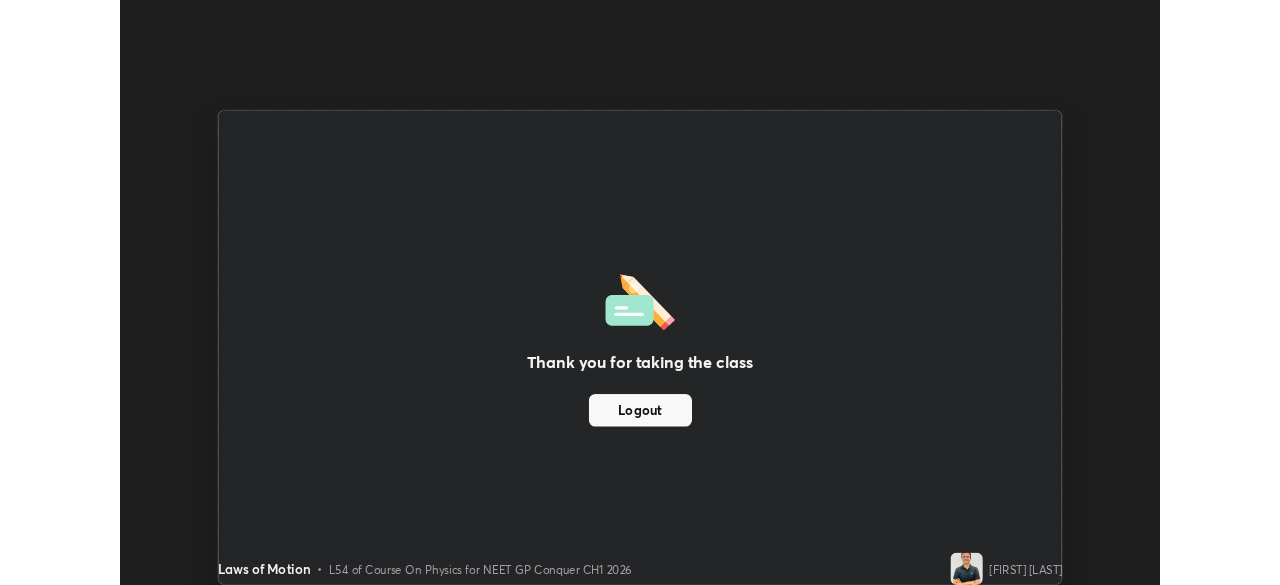 scroll, scrollTop: 585, scrollLeft: 1280, axis: both 